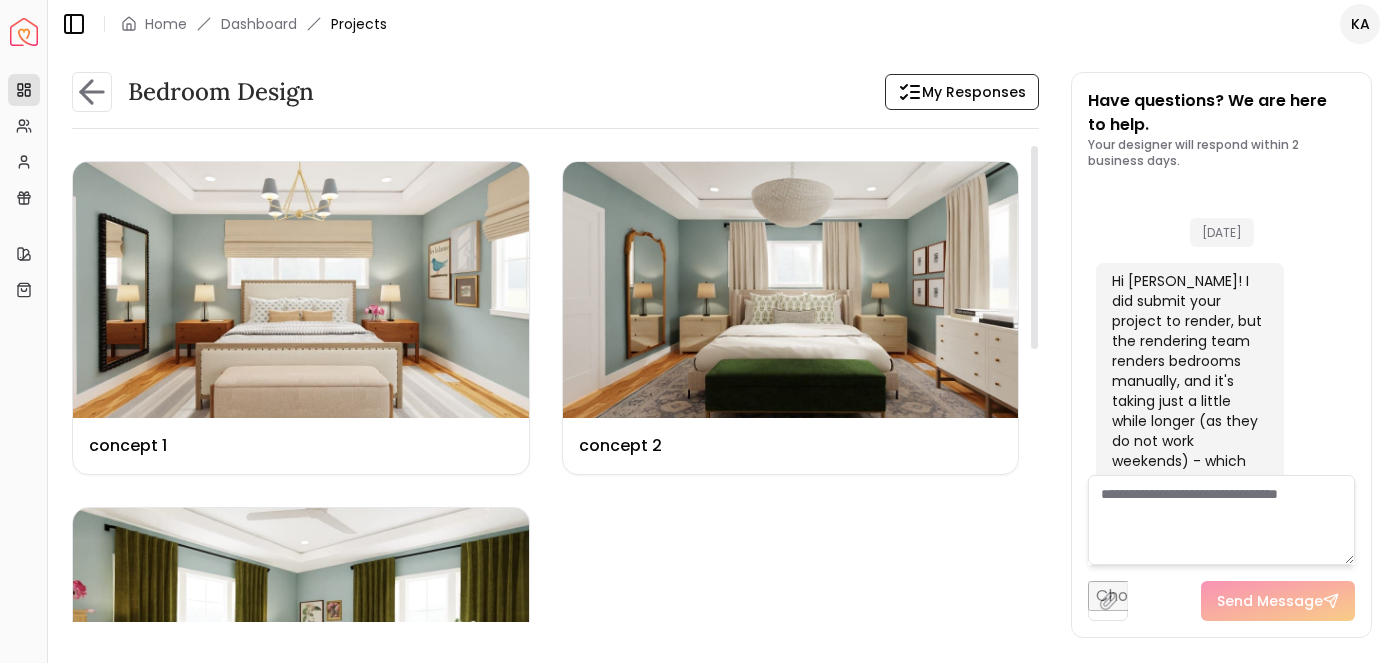 scroll, scrollTop: 0, scrollLeft: 0, axis: both 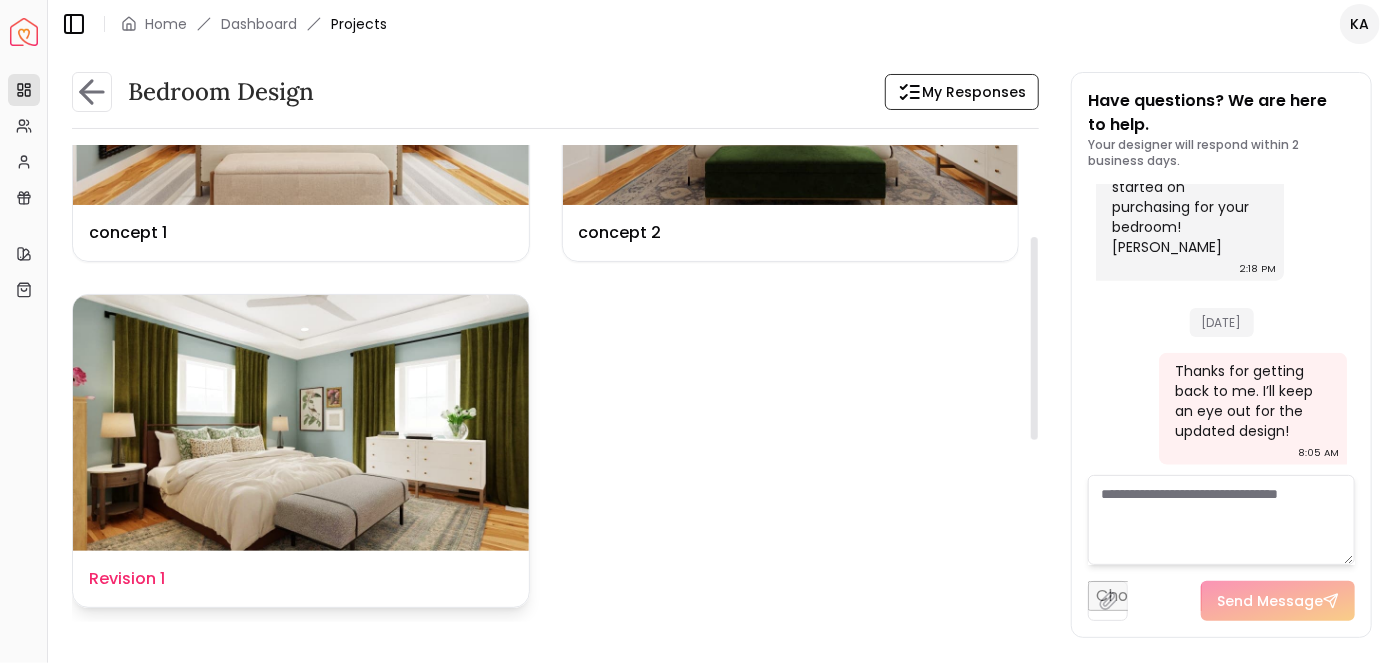 click at bounding box center [301, 423] 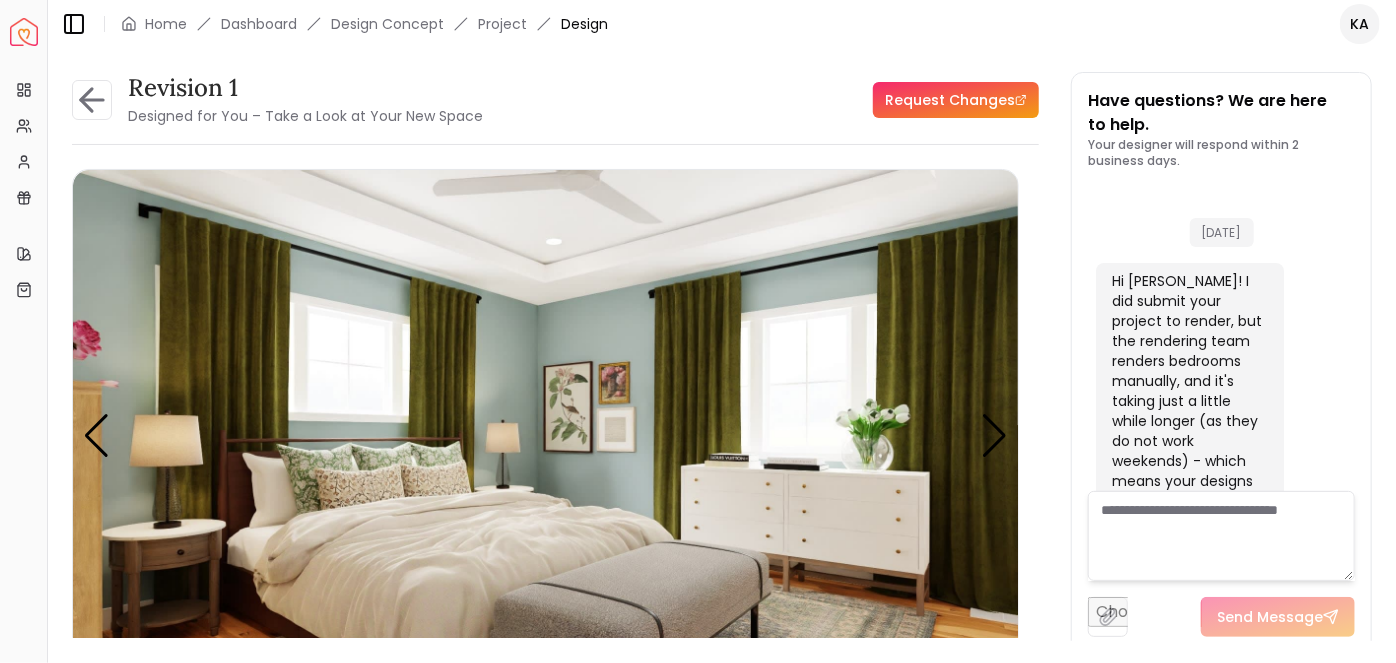 scroll, scrollTop: 5181, scrollLeft: 0, axis: vertical 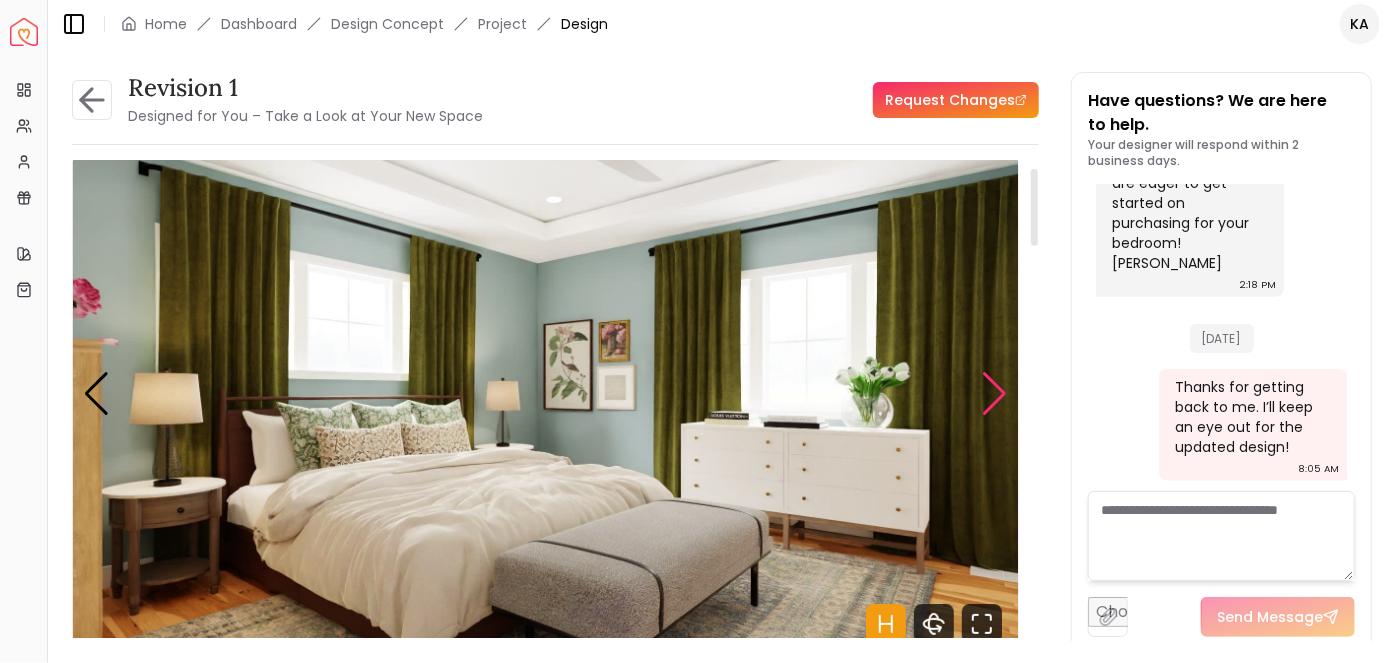 click at bounding box center (994, 394) 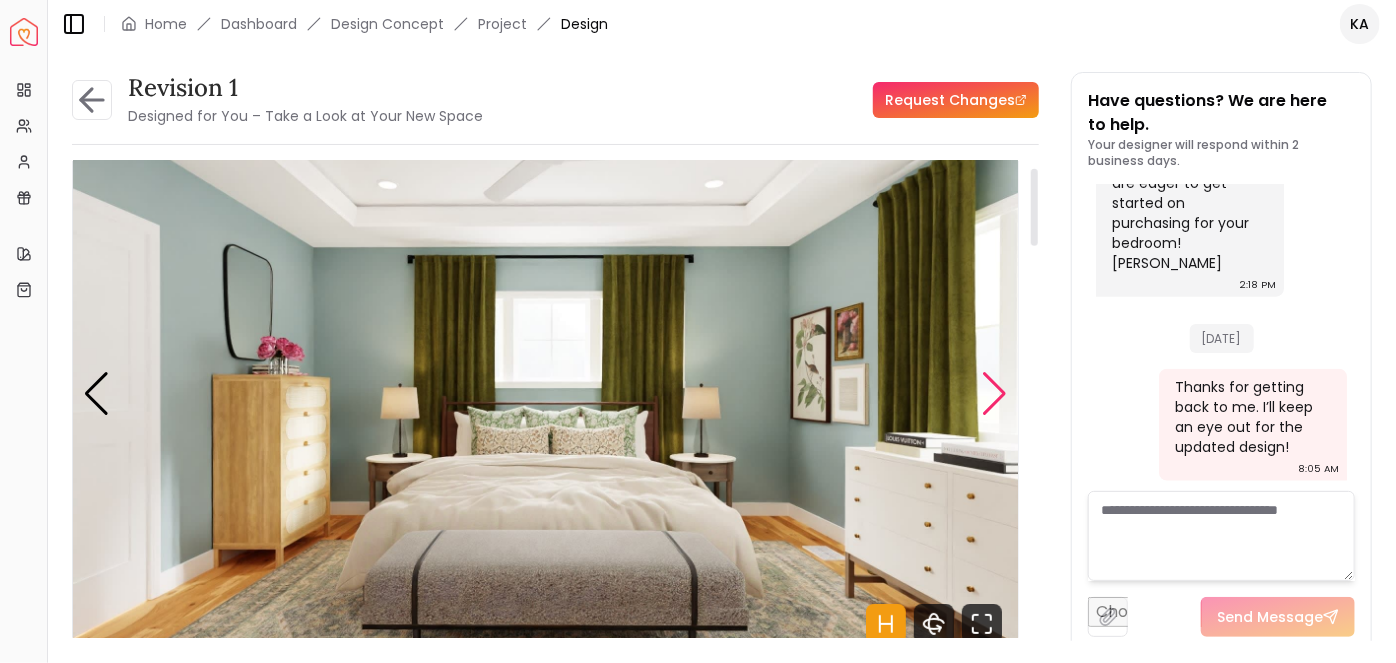 click at bounding box center (994, 394) 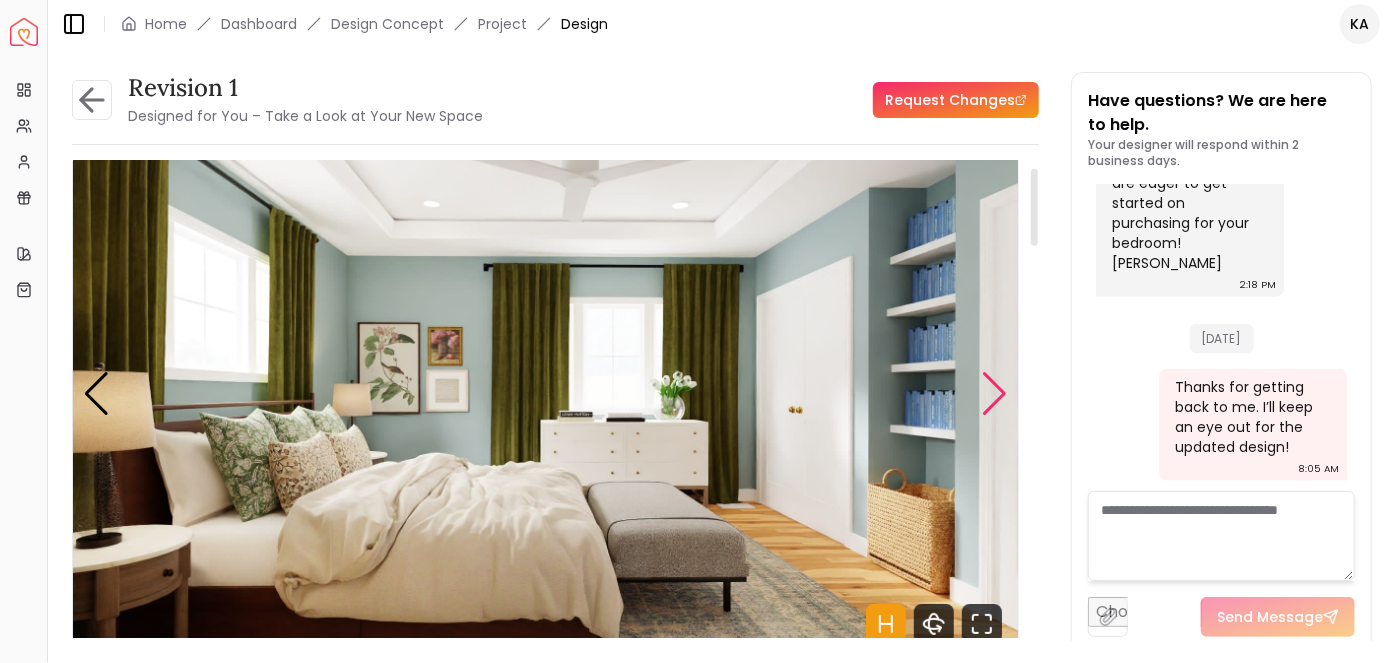 click at bounding box center [994, 394] 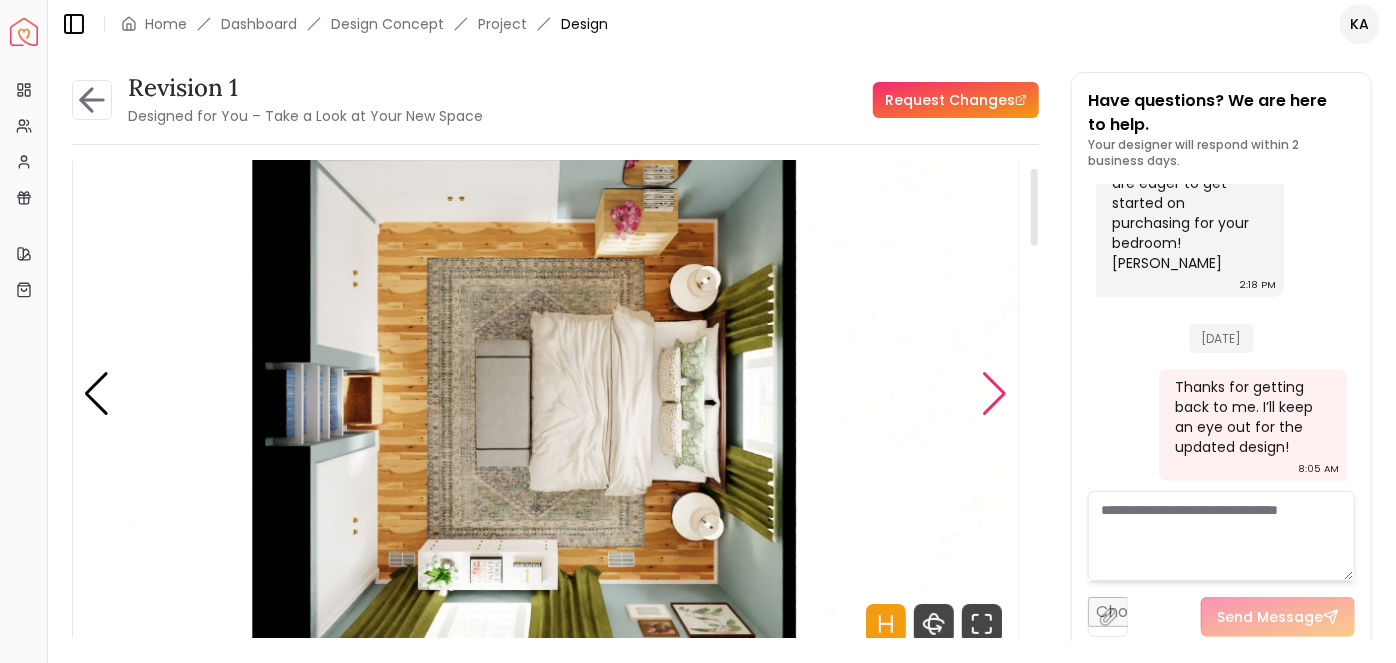 click at bounding box center [994, 394] 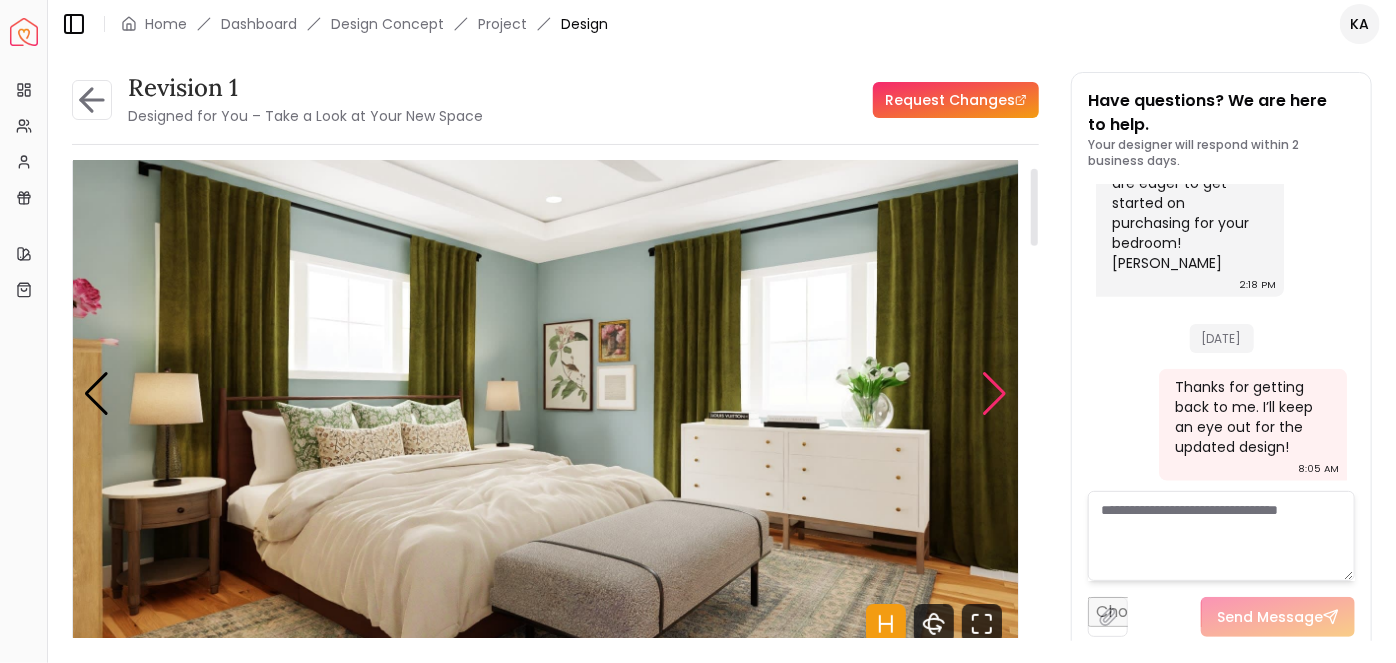 click at bounding box center (994, 394) 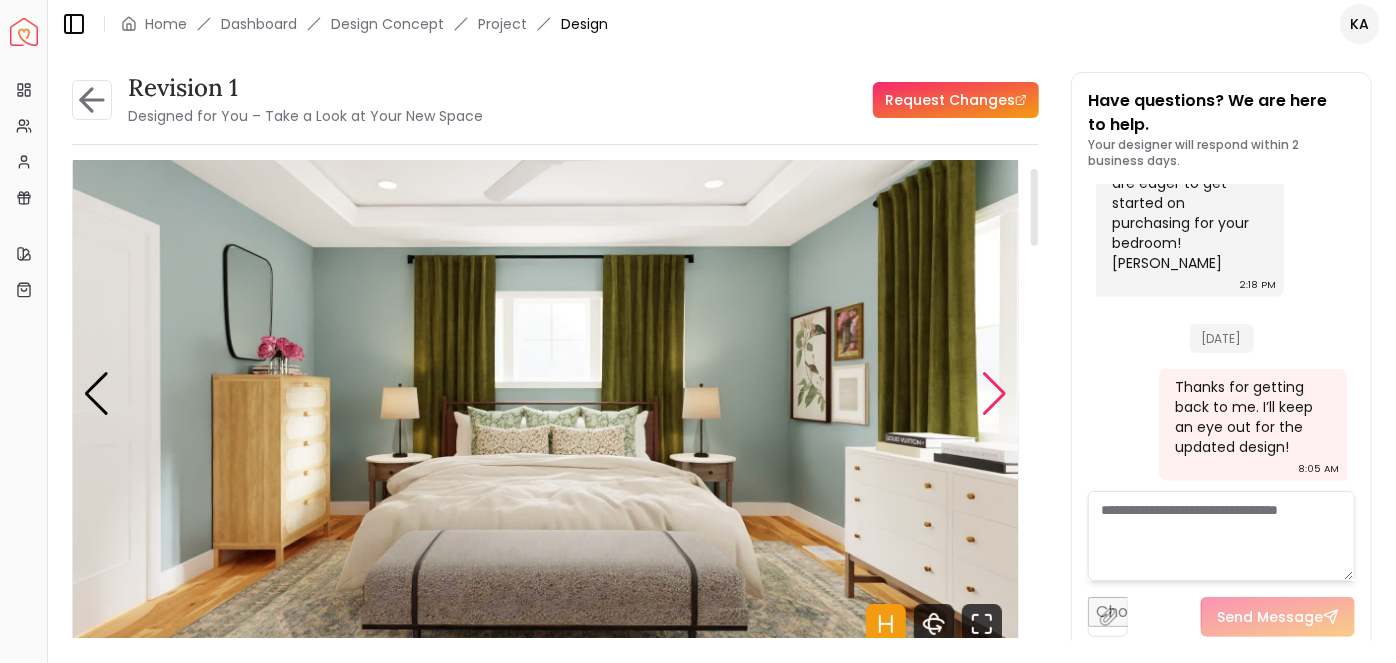 click at bounding box center [994, 394] 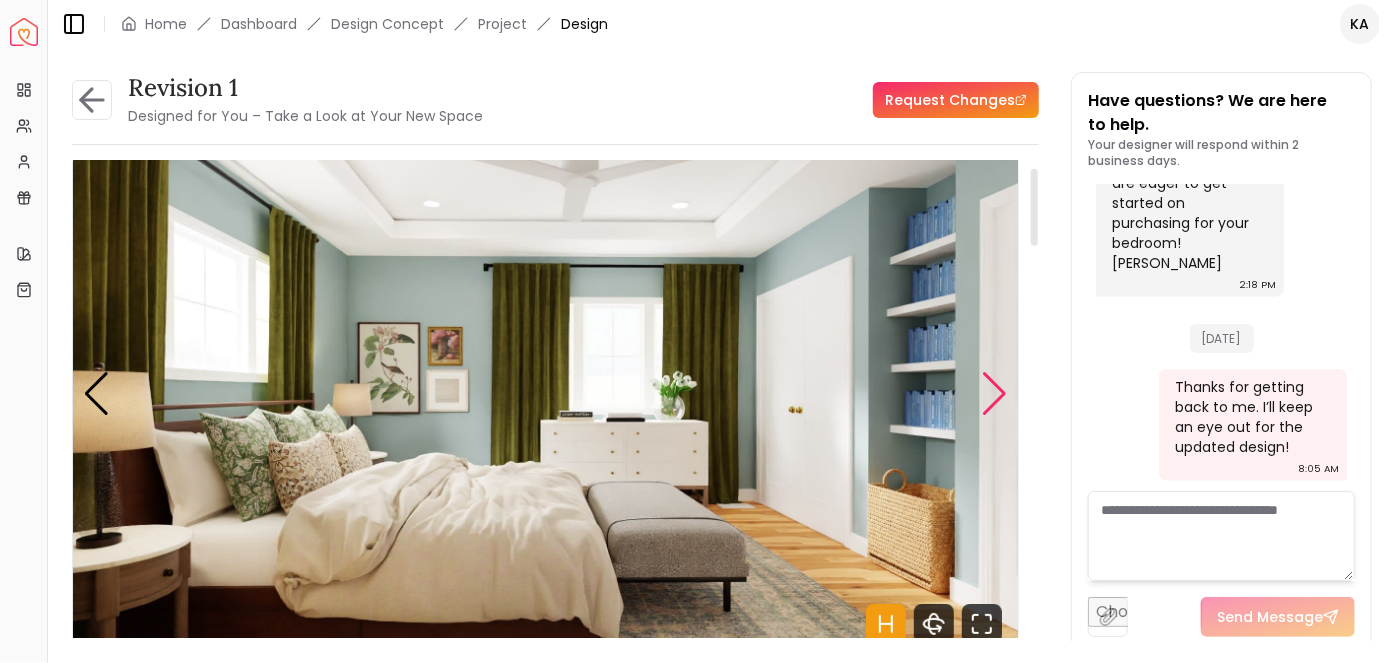 click at bounding box center (994, 394) 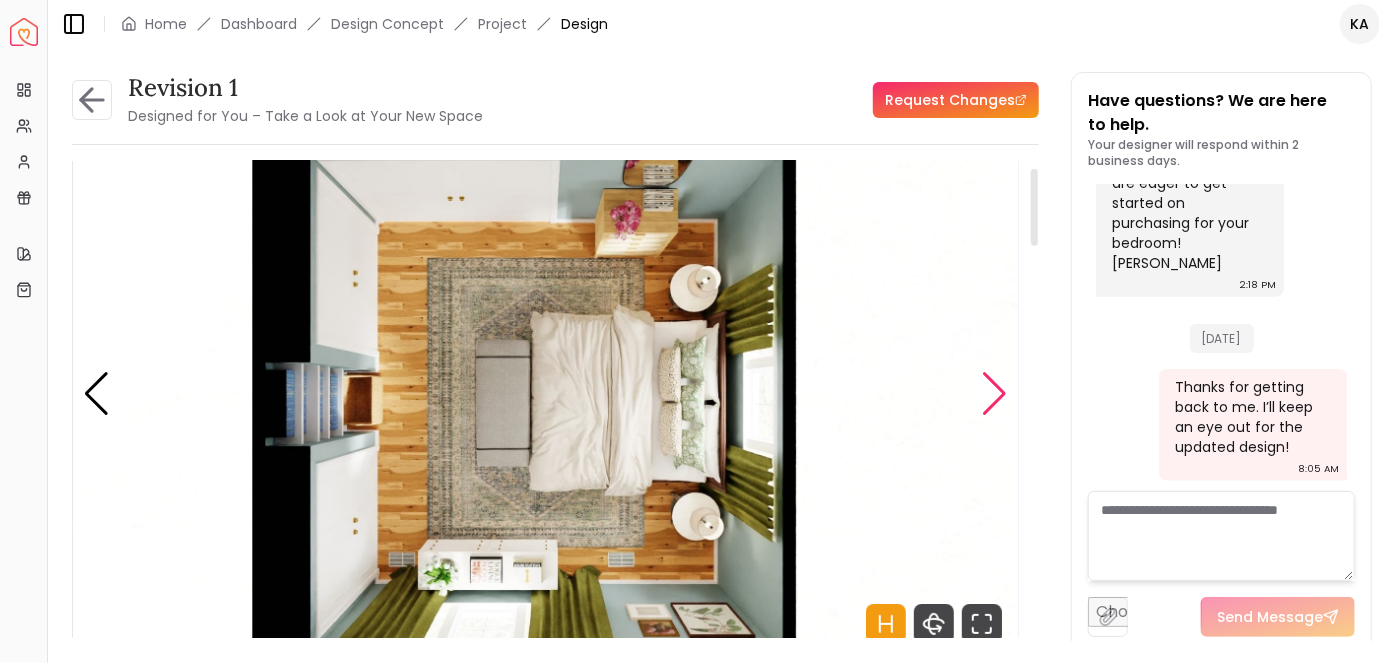 click at bounding box center (994, 394) 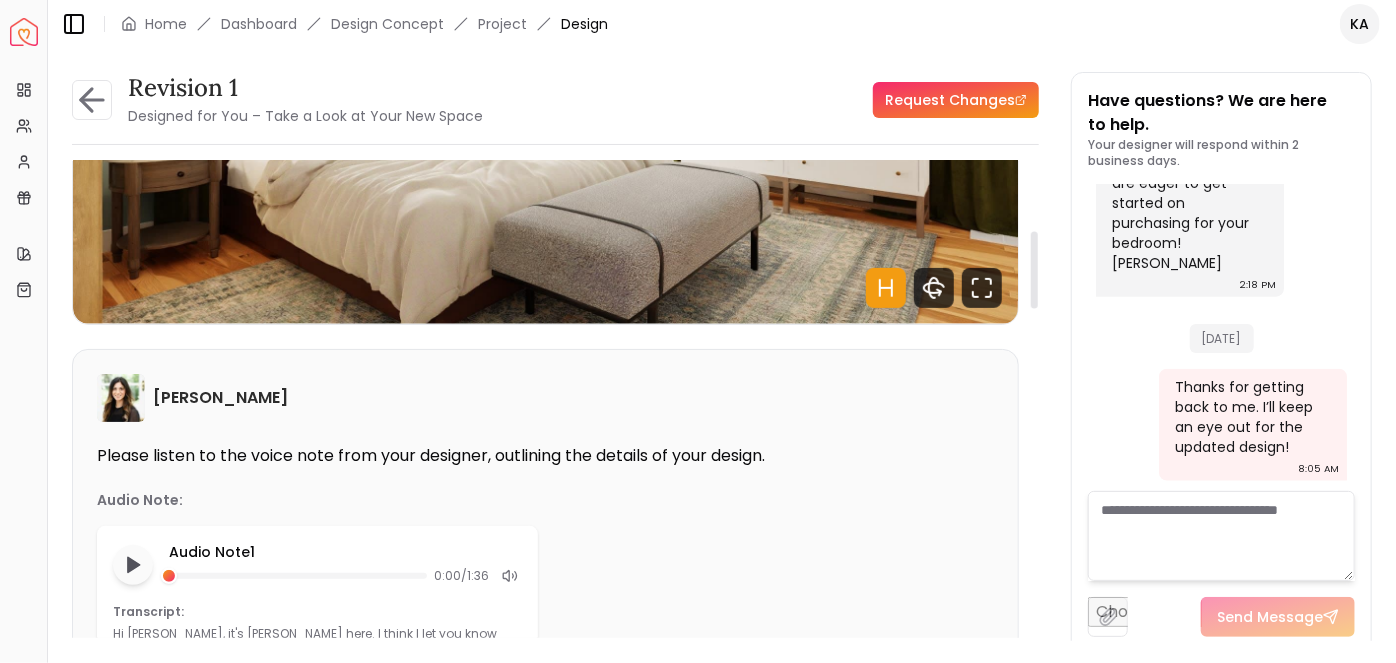 scroll, scrollTop: 440, scrollLeft: 0, axis: vertical 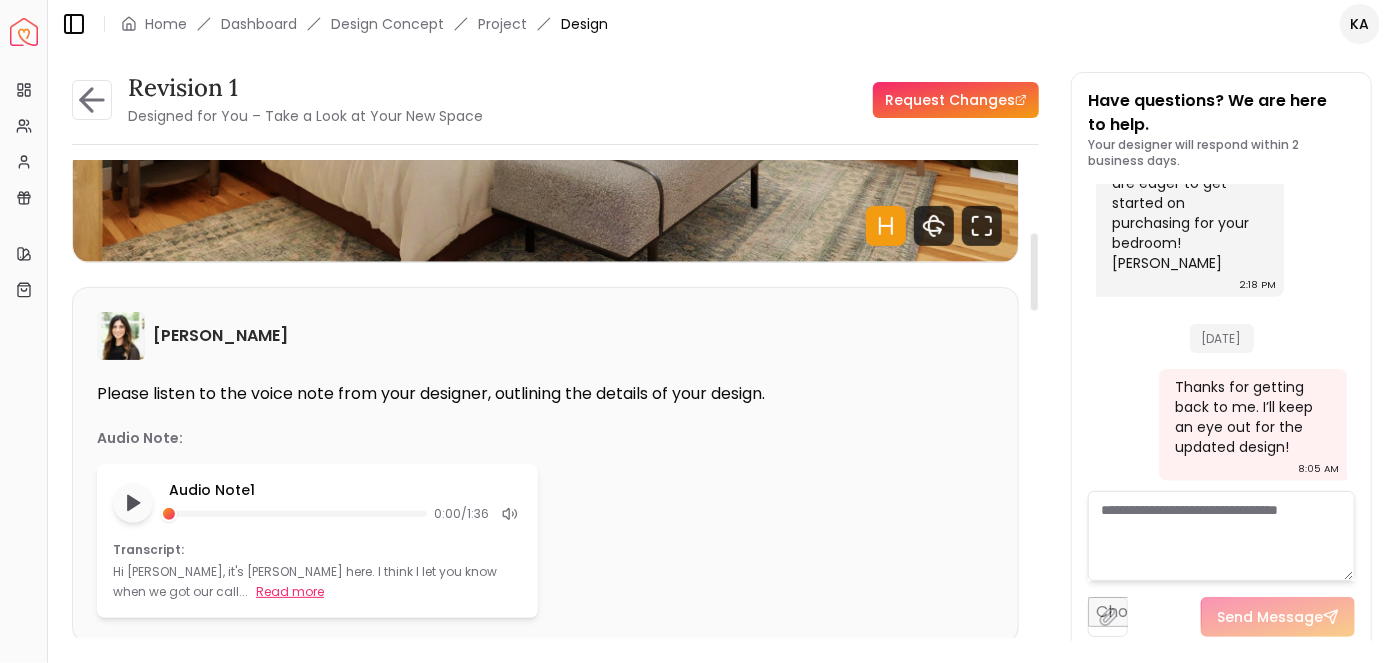 click on "Read more" at bounding box center [290, 592] 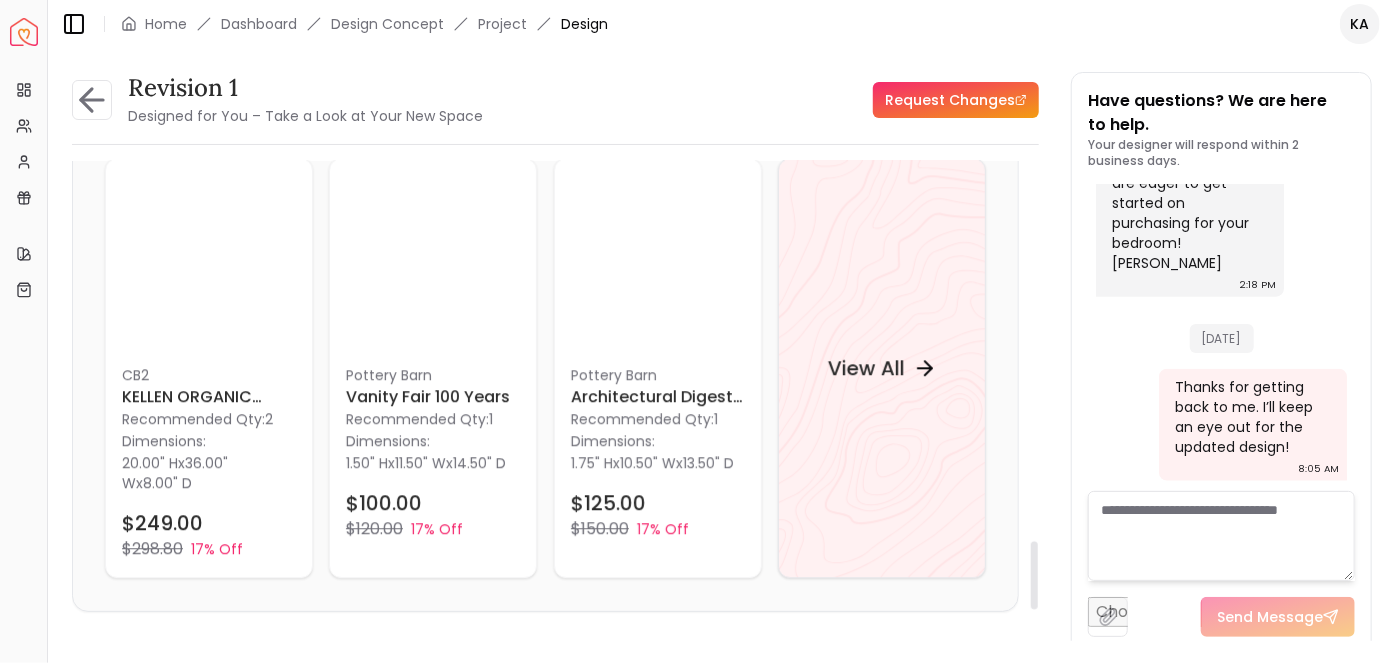 scroll, scrollTop: 2653, scrollLeft: 0, axis: vertical 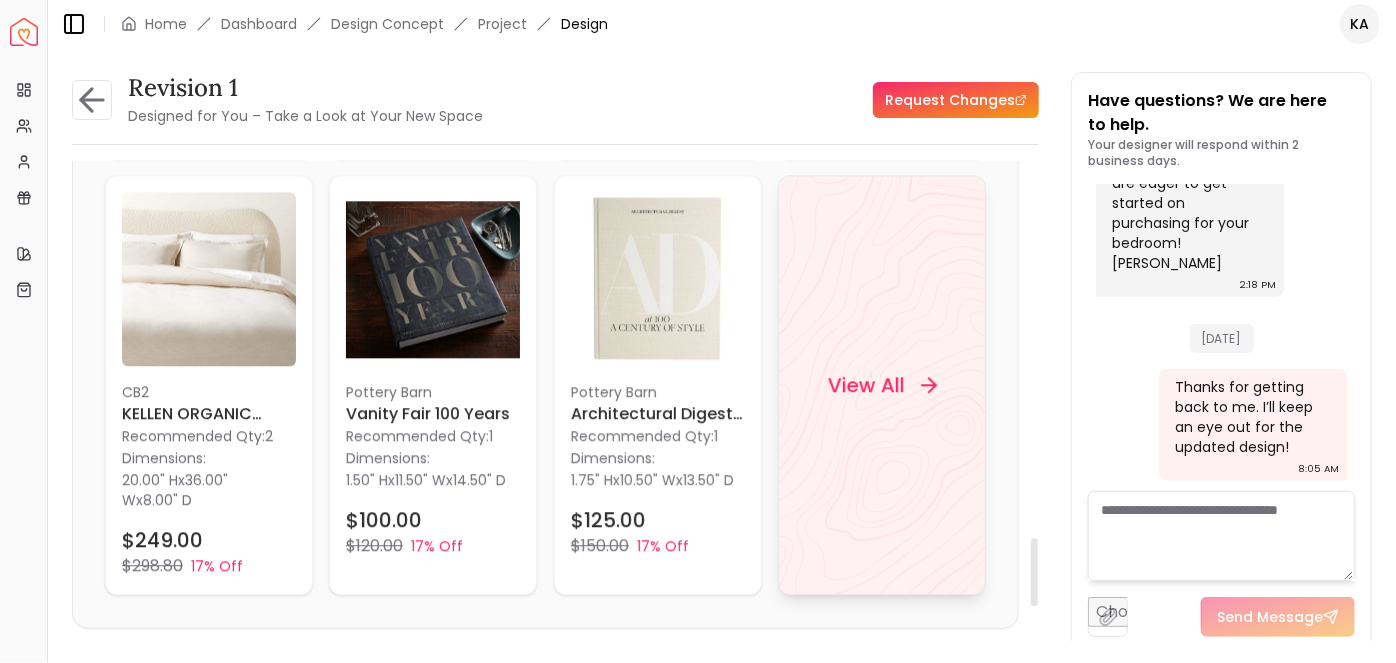 click on "View All" at bounding box center [865, 386] 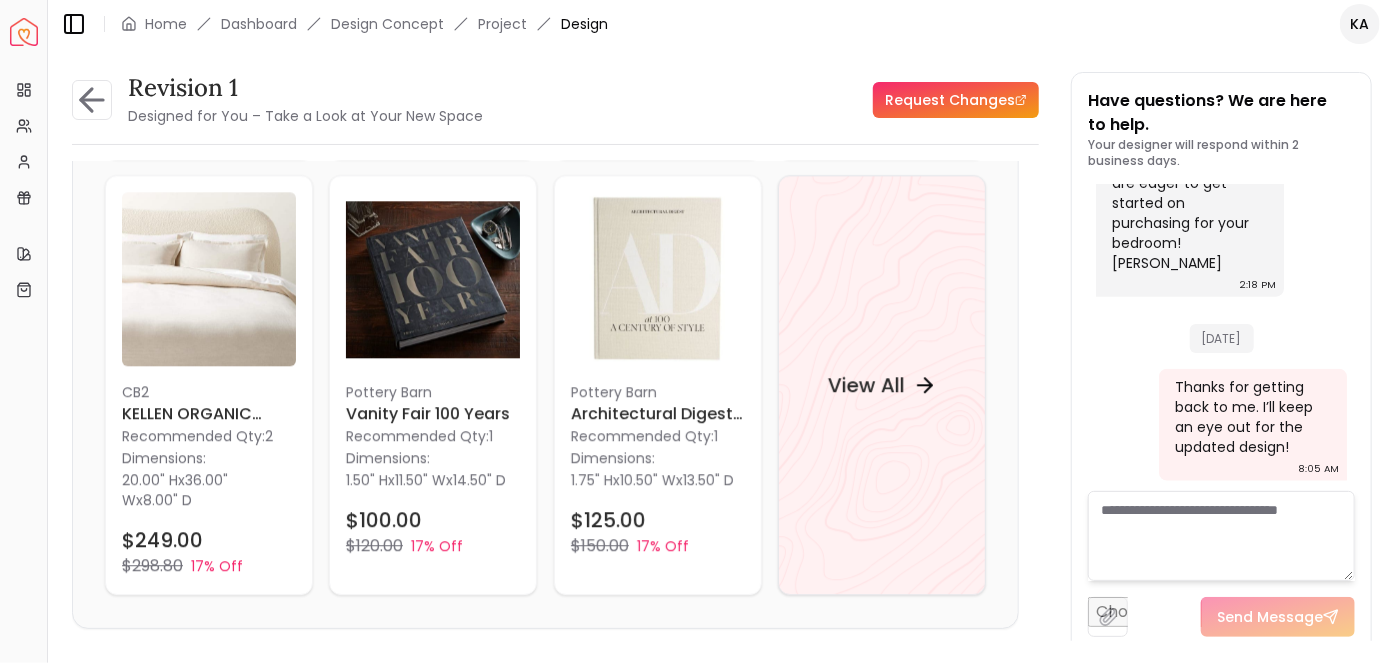 click on "Toggle Sidebar Home Dashboard Design Concept Project Design" at bounding box center [336, 24] 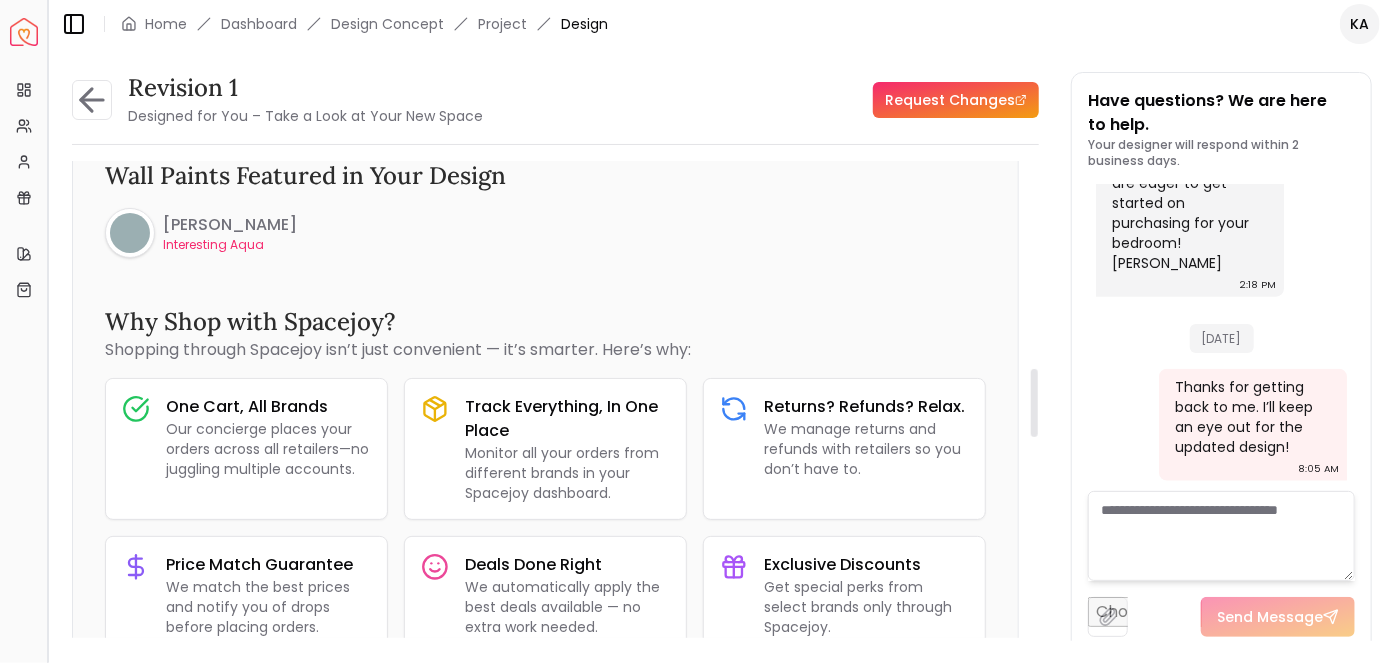 scroll, scrollTop: 1459, scrollLeft: 0, axis: vertical 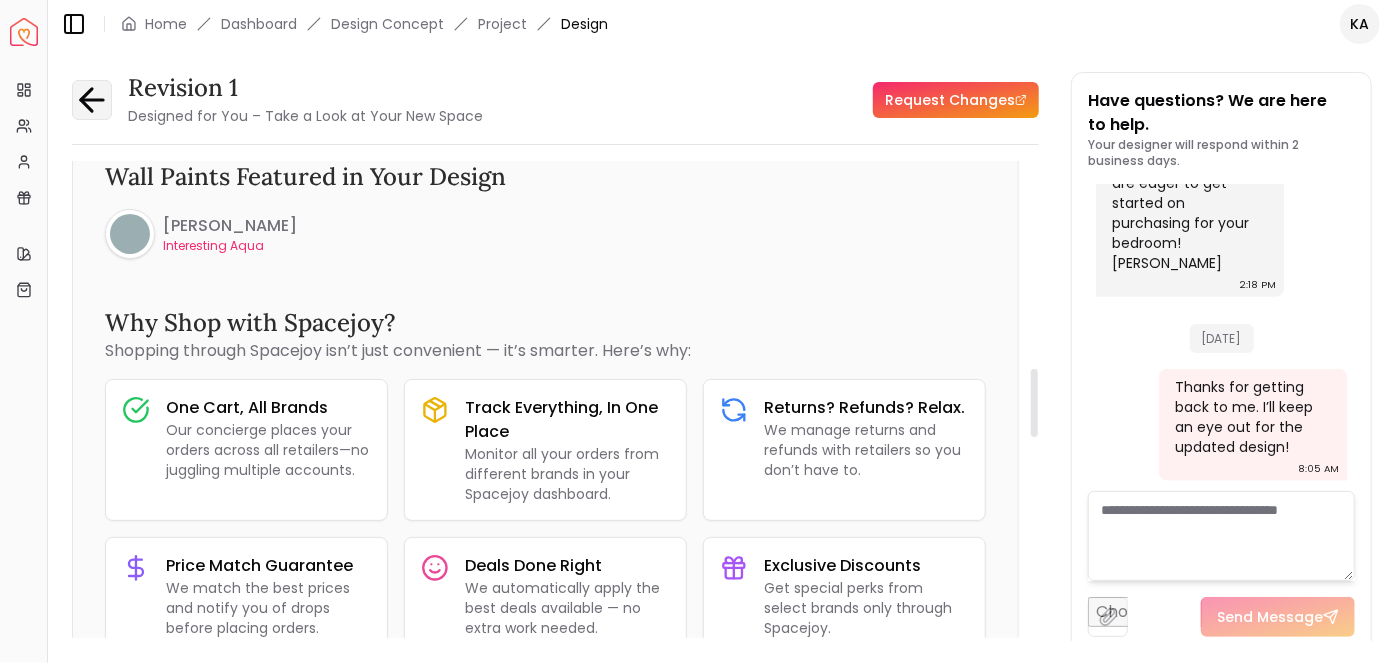 click 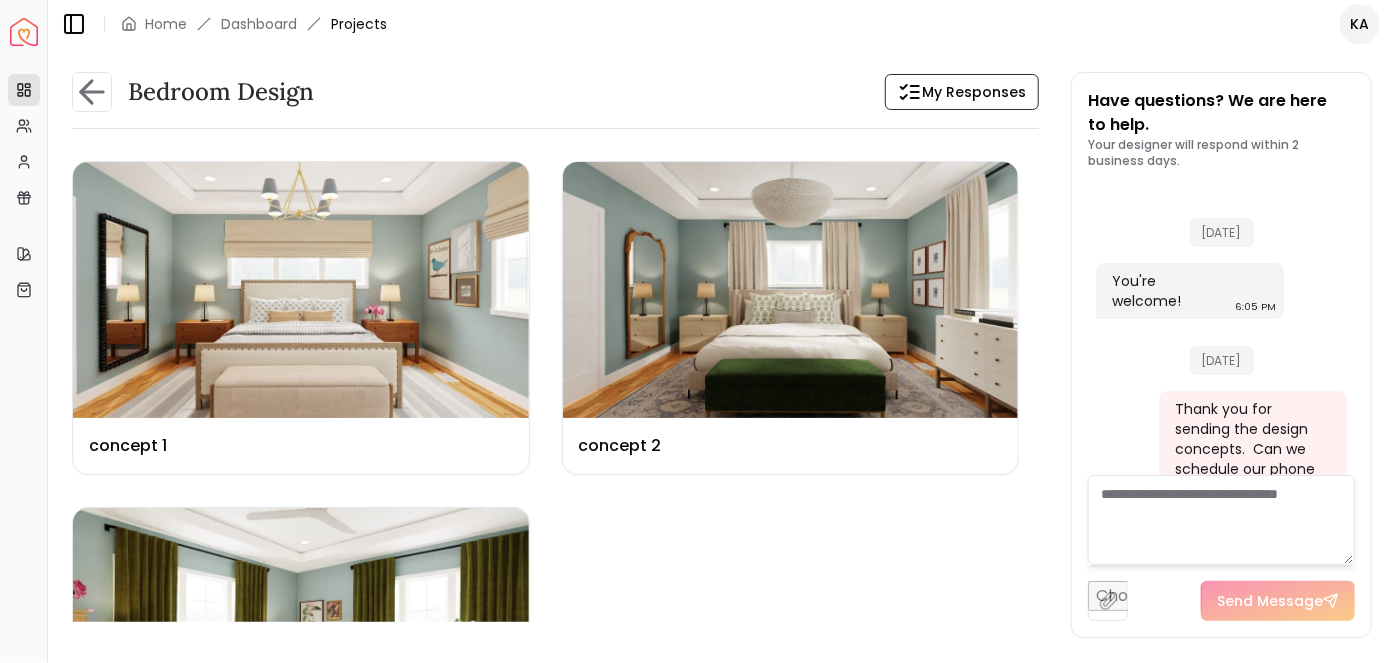 scroll, scrollTop: 4977, scrollLeft: 0, axis: vertical 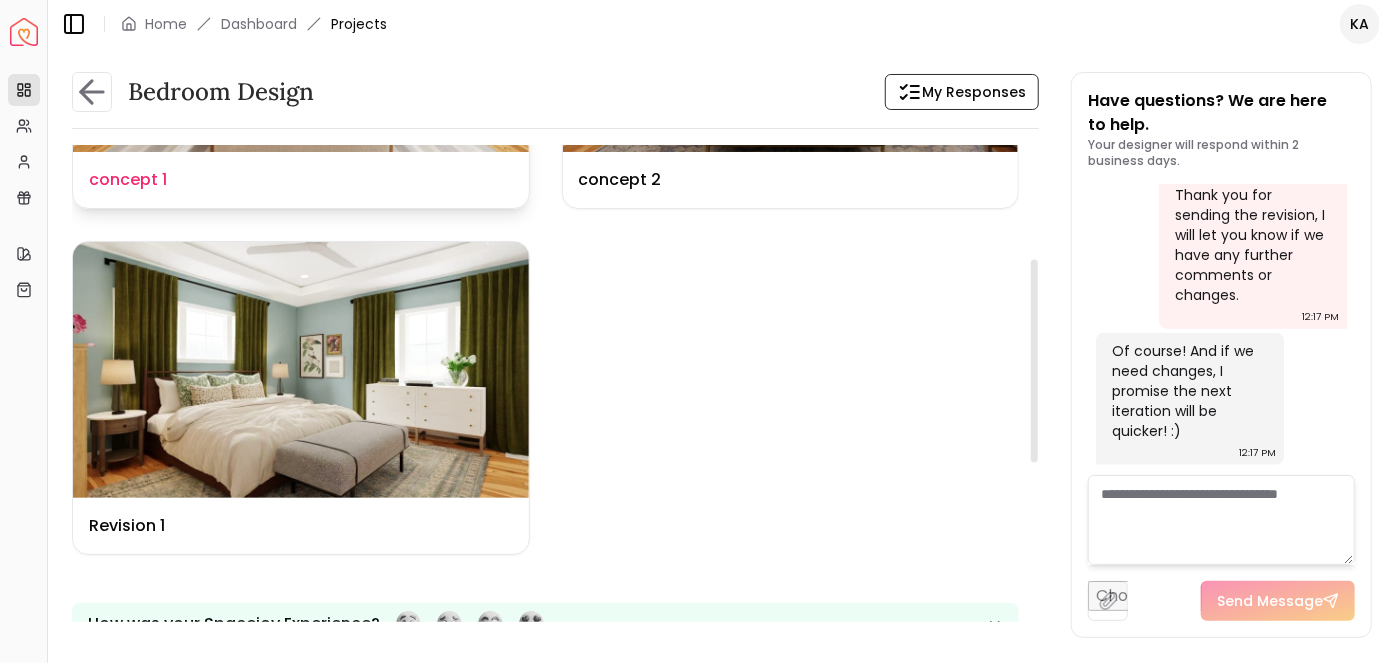 click at bounding box center [301, 370] 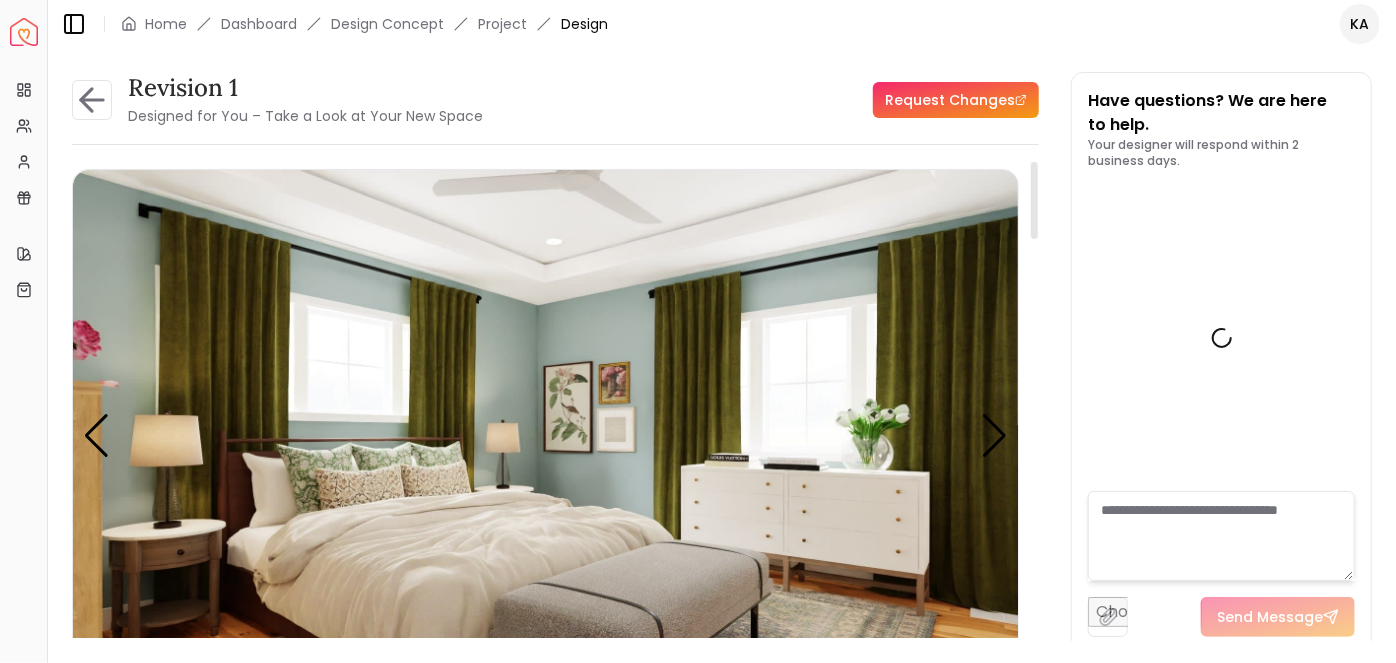 scroll, scrollTop: 4961, scrollLeft: 0, axis: vertical 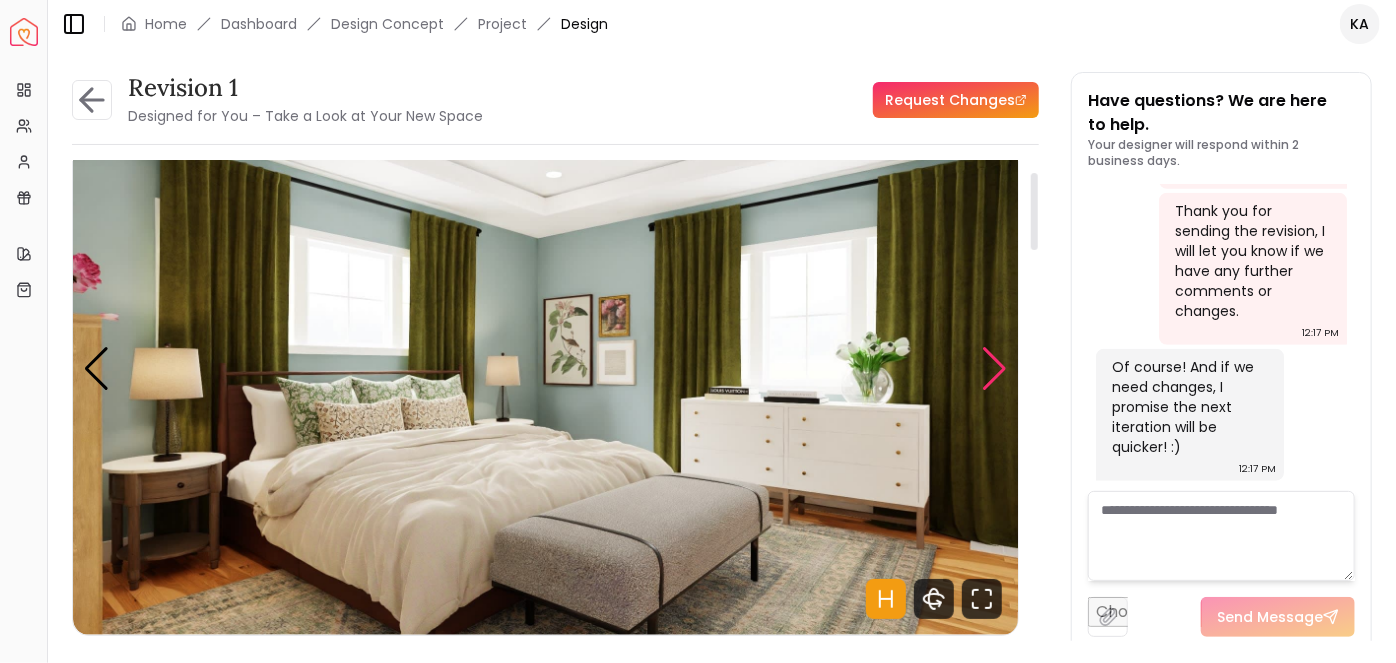 click at bounding box center [994, 369] 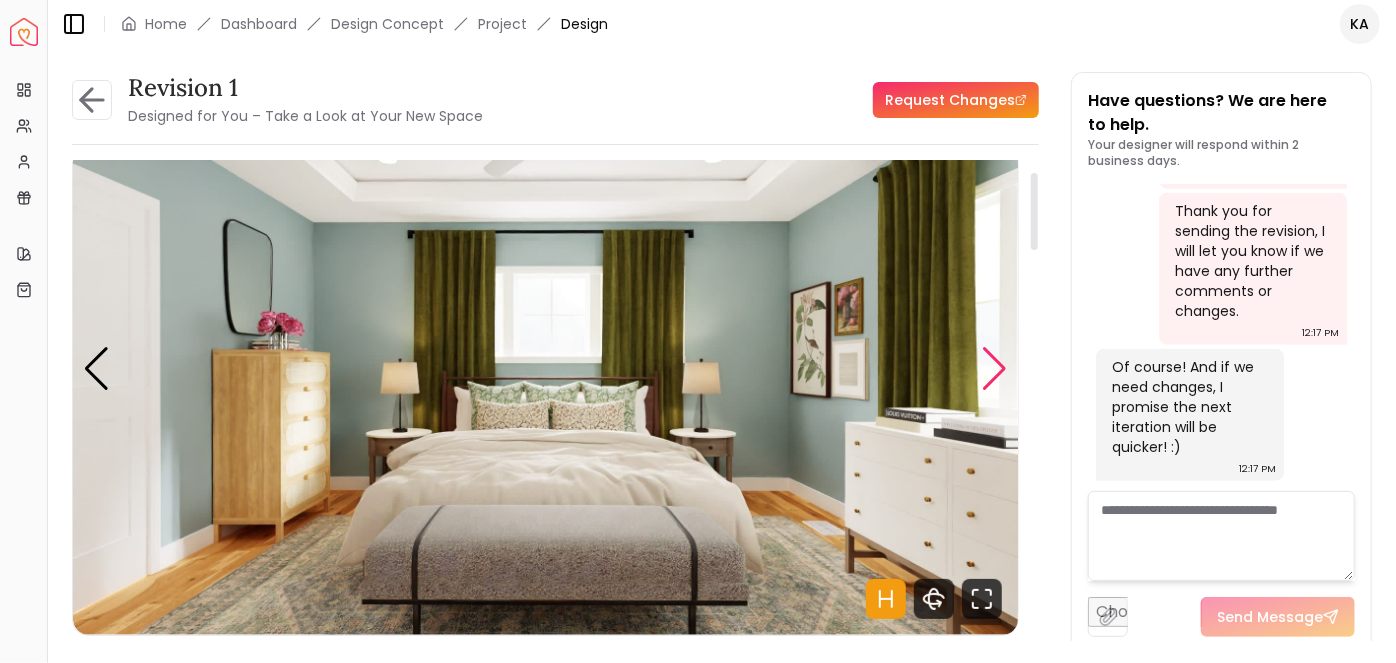 click at bounding box center [994, 369] 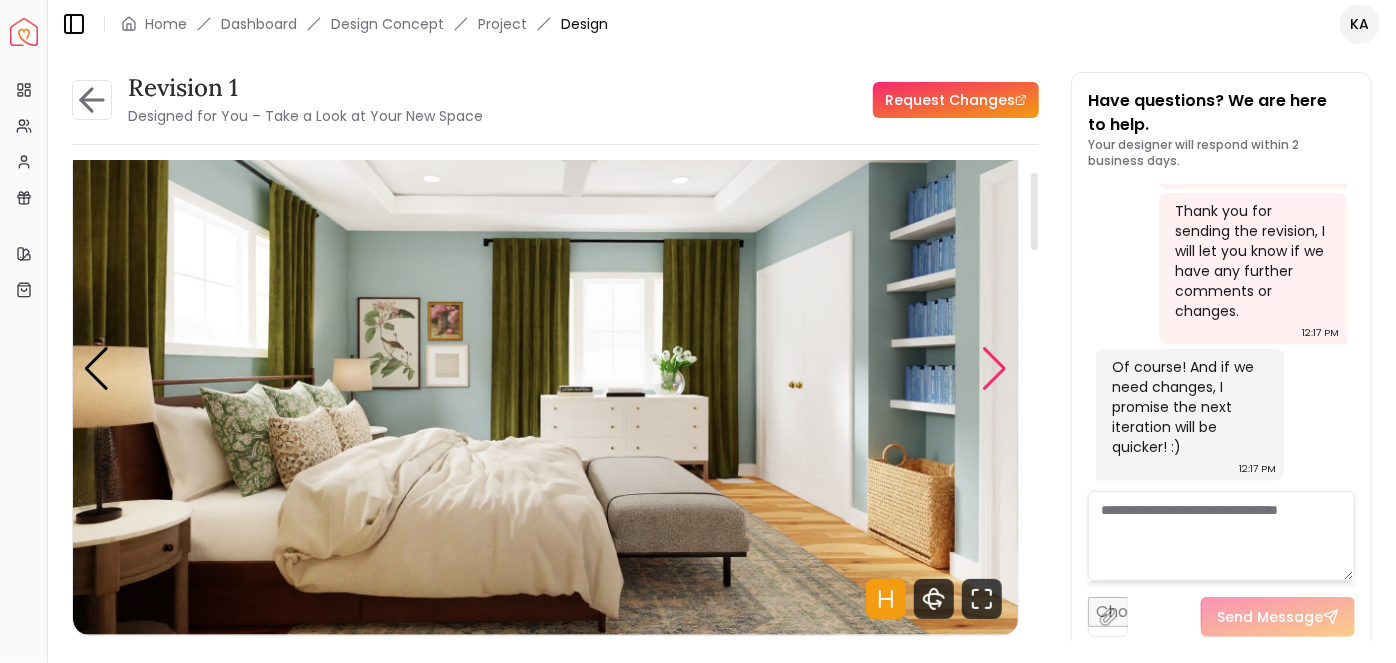 click at bounding box center [994, 369] 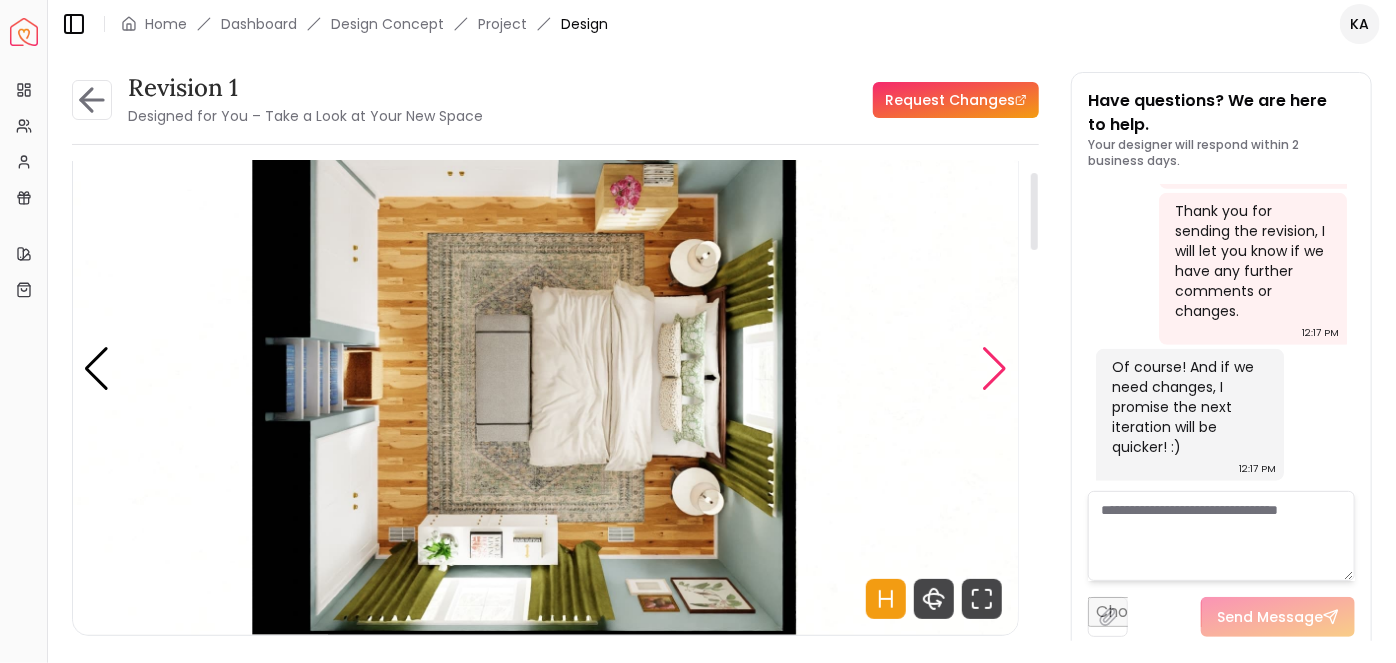 click at bounding box center (994, 369) 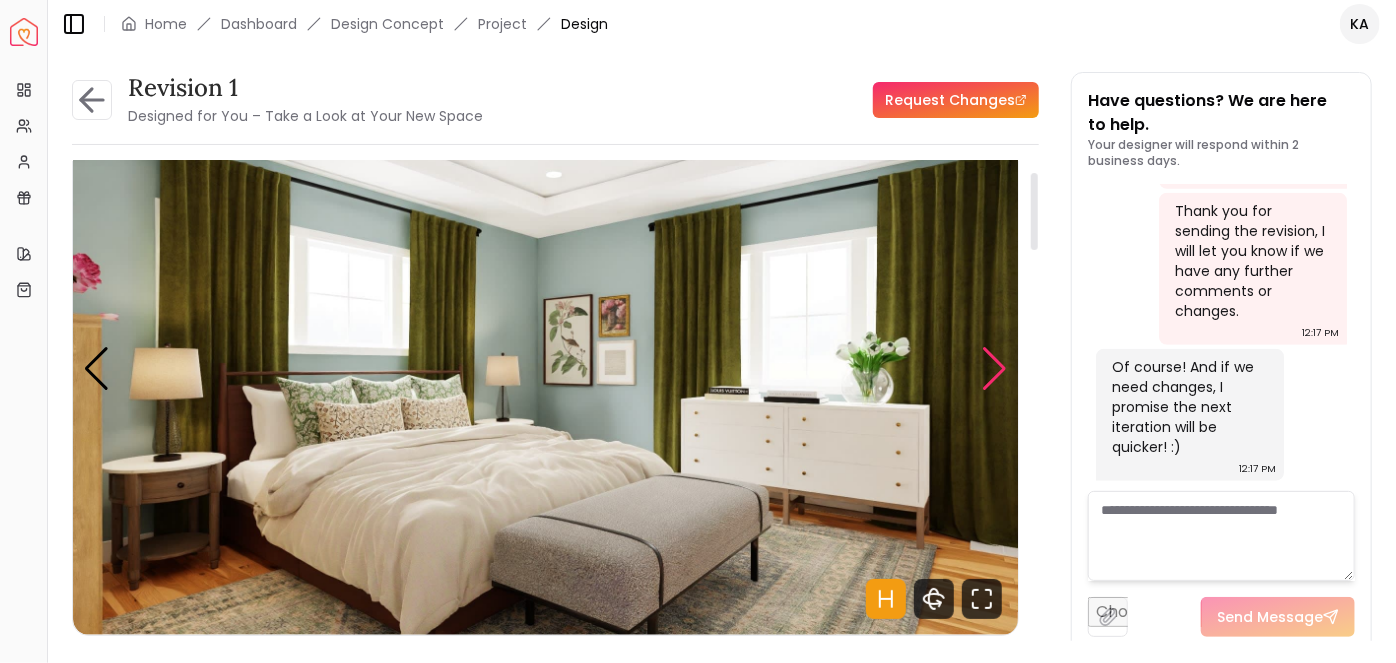 click at bounding box center (994, 369) 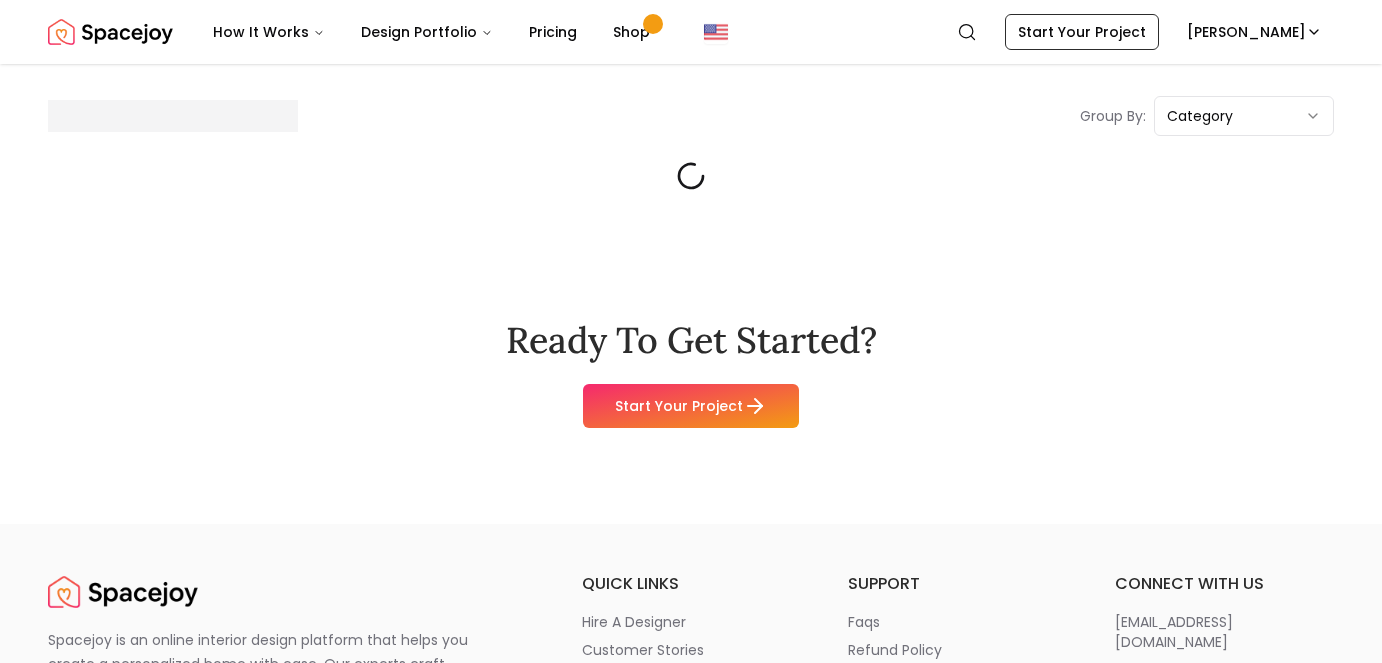 scroll, scrollTop: 0, scrollLeft: 0, axis: both 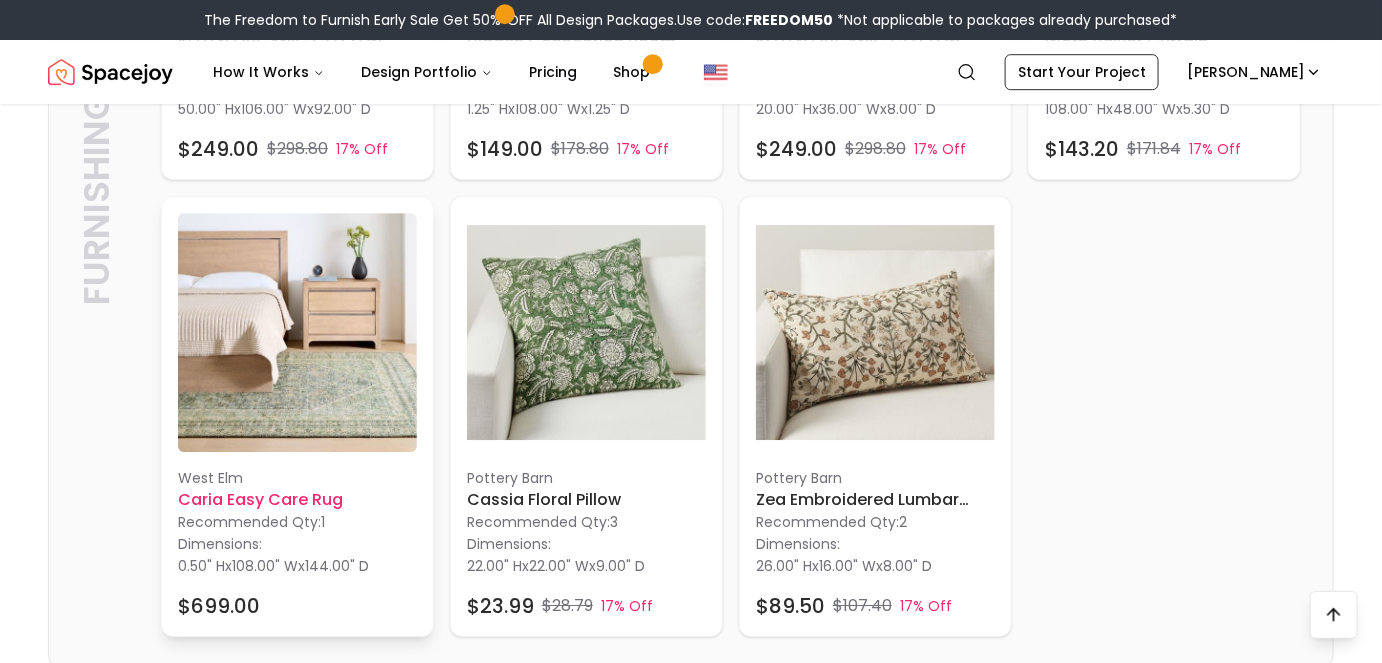 click on "Caria Easy Care Rug" at bounding box center [297, 500] 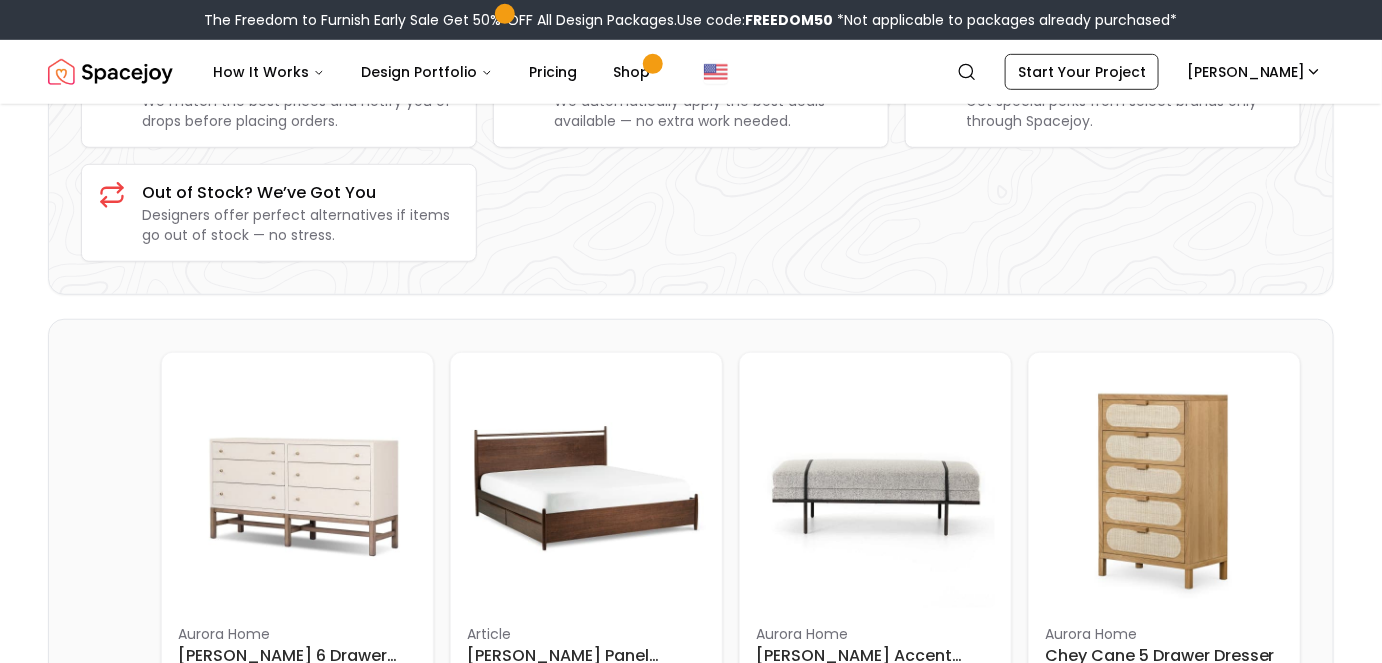 scroll, scrollTop: 441, scrollLeft: 0, axis: vertical 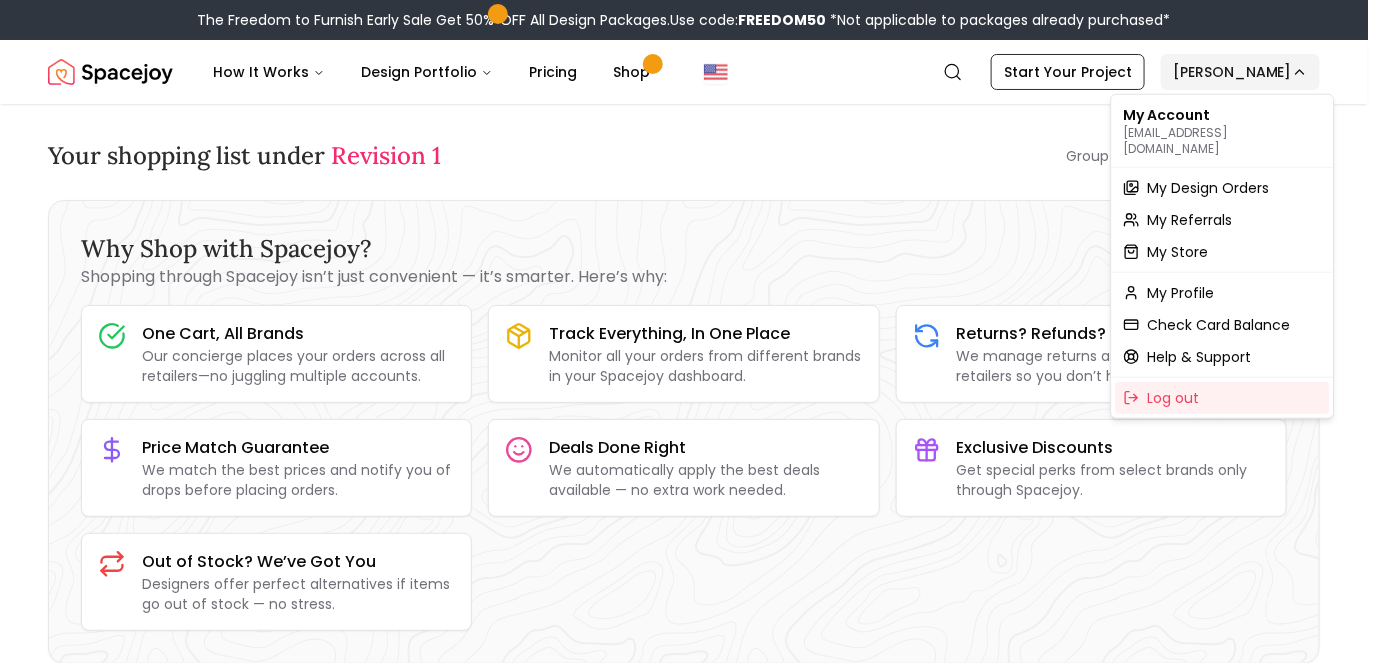 click on "The Freedom to Furnish Early Sale Get 50% OFF All Design Packages.  Use code:  FREEDOM50   *Not applicable to packages already purchased* Spacejoy How It Works   Design Portfolio   Pricing Shop Search Start Your Project   Katie Chiang Your shopping list under   Revision 1 Group By: category Why Shop with Spacejoy? Shopping through Spacejoy isn’t just convenient — it’s smarter. Here’s why: One Cart, All Brands Our concierge places your orders across all retailers—no juggling multiple accounts. Track Everything, In One Place Monitor all your orders from different brands in your Spacejoy dashboard. Returns? Refunds? Relax. We manage returns and refunds with retailers so you don’t have to. Price Match Guarantee We match the best prices and notify you of drops before placing orders. Deals Done Right We automatically apply the best deals available — no extra work needed. Exclusive Discounts Get special perks from select brands only through Spacejoy. Out of Stock? We’ve Got You Furniture Furniture 1" at bounding box center (691, 4008) 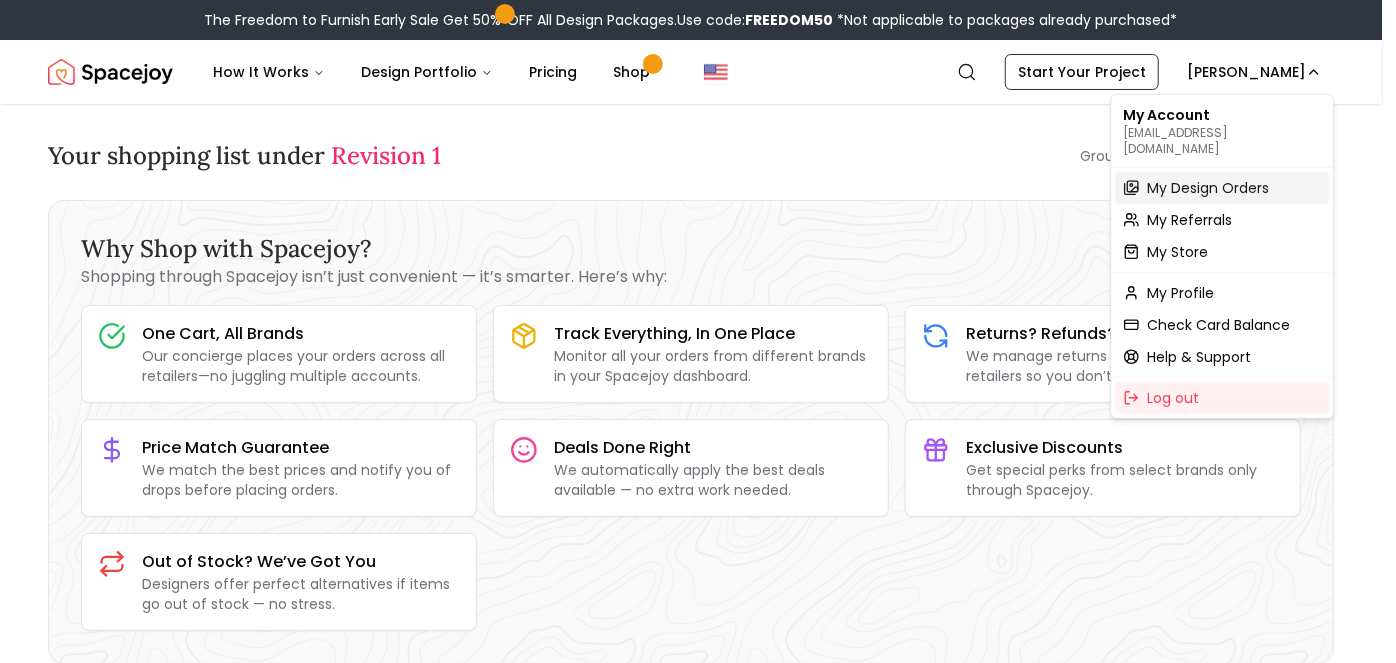 click on "My Design Orders" at bounding box center (1209, 188) 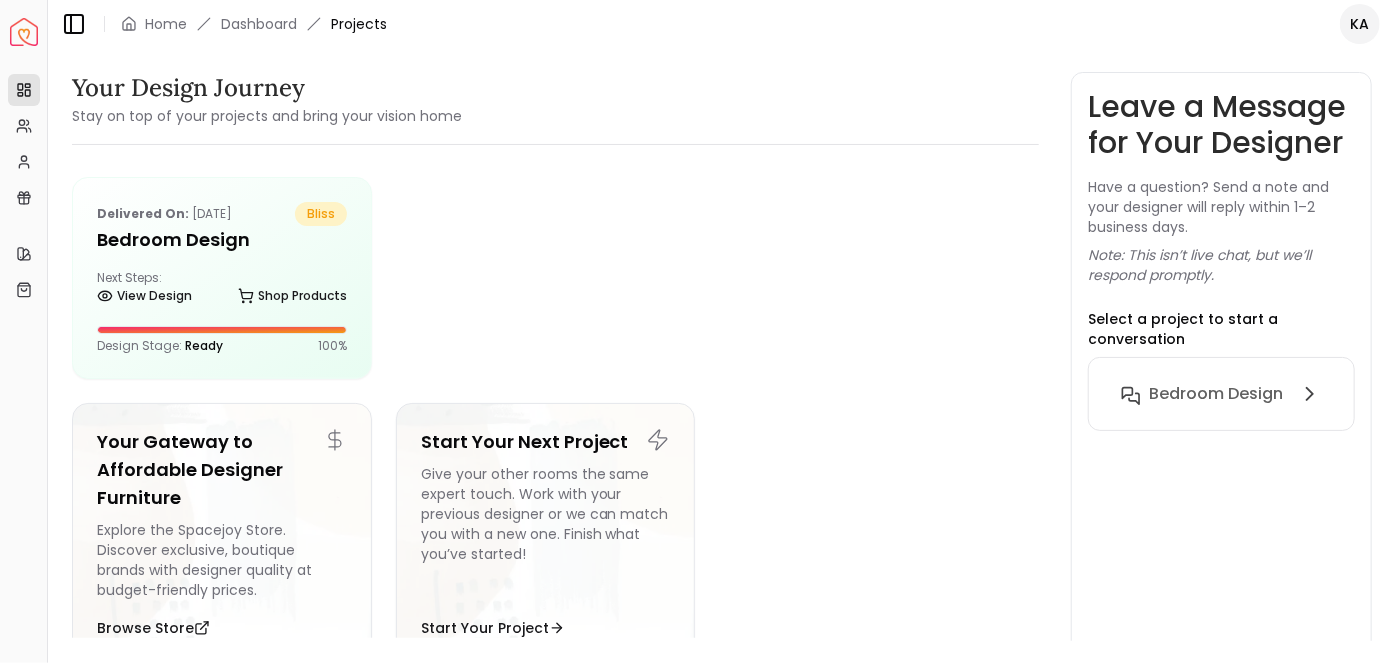 click on "Bedroom design" at bounding box center [1221, 394] 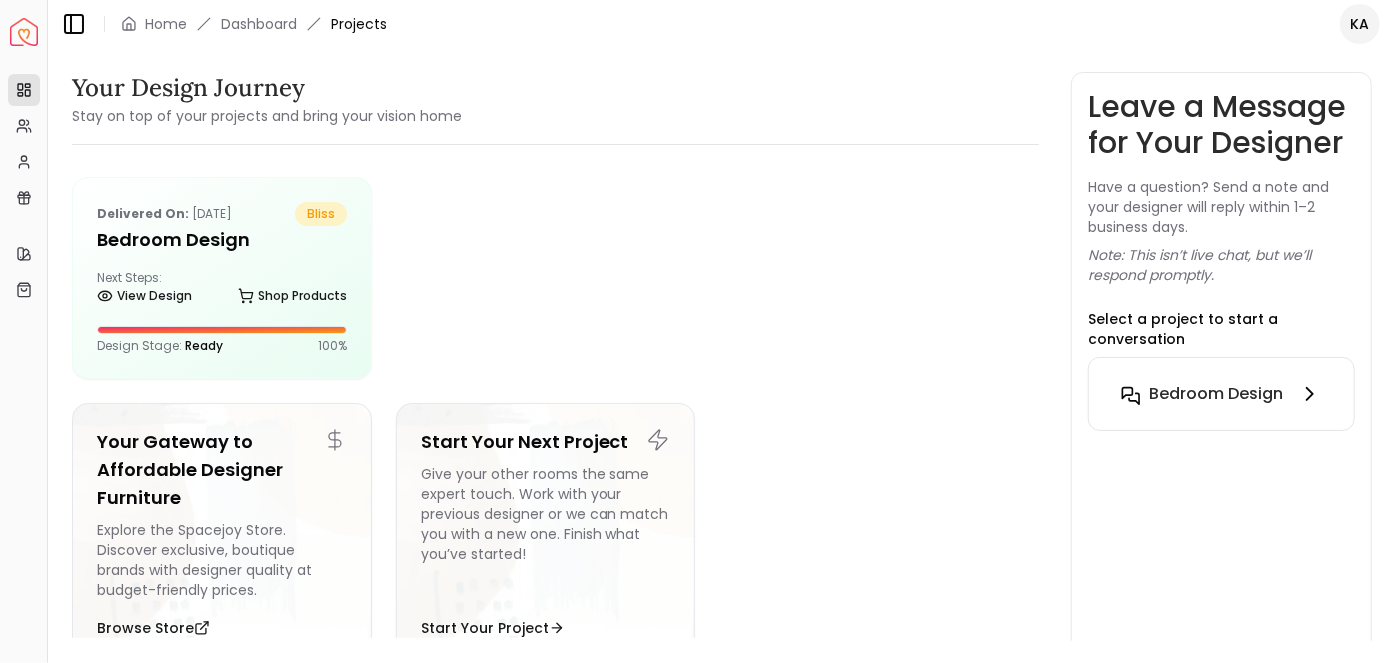 click on "Bedroom design" at bounding box center [1216, 394] 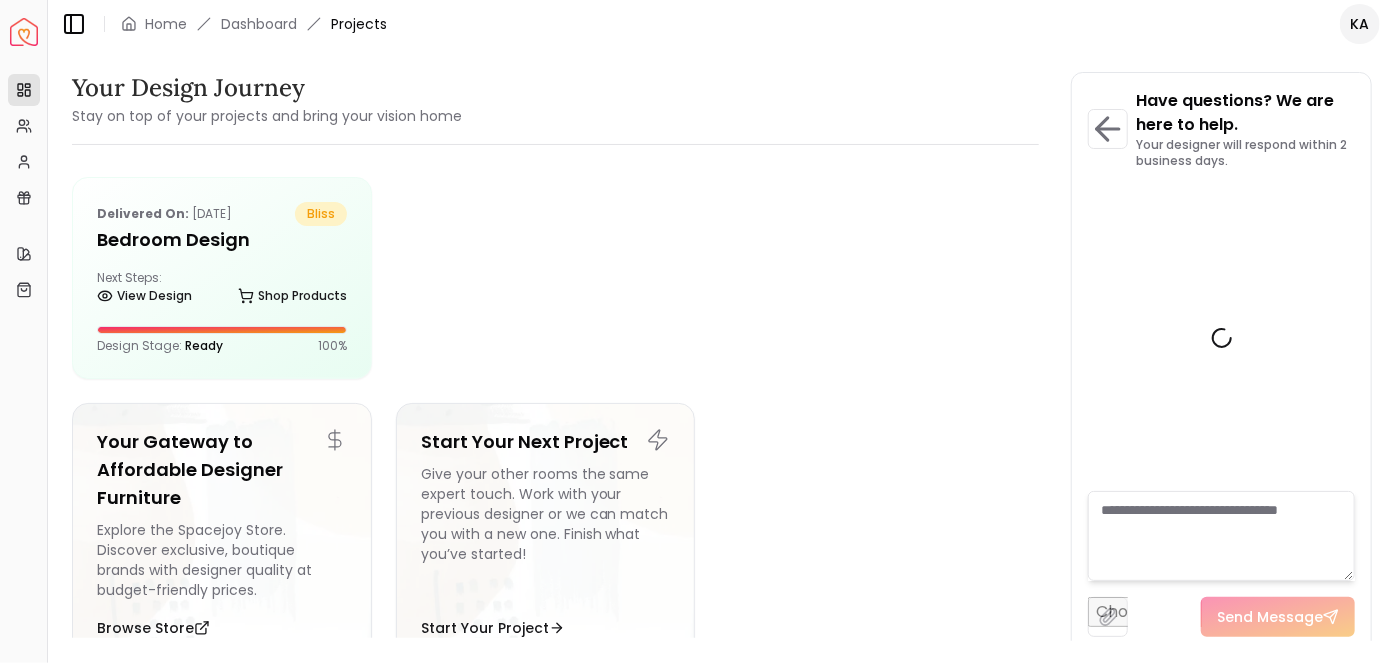 scroll, scrollTop: 5181, scrollLeft: 0, axis: vertical 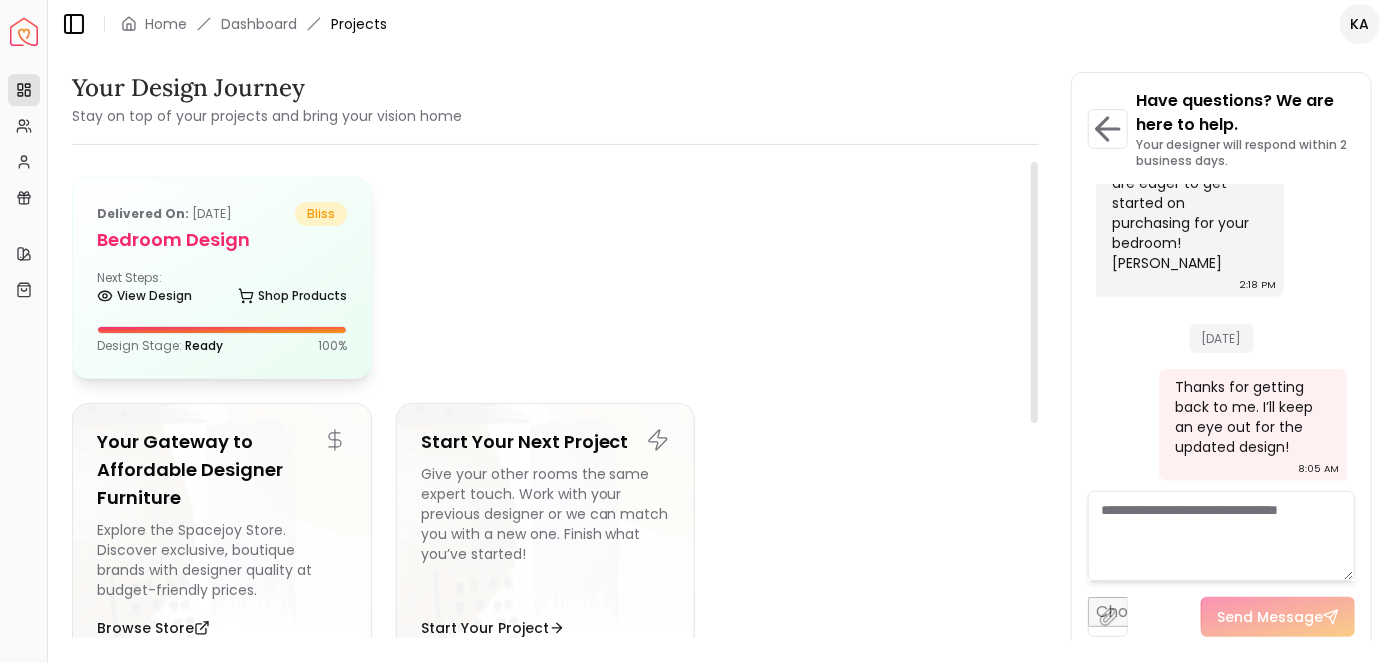 click on "Delivered on:   May 24, 2025 bliss Bedroom design Next Steps: View Design Shop Products Design Stage:   Ready 100 %" at bounding box center [222, 278] 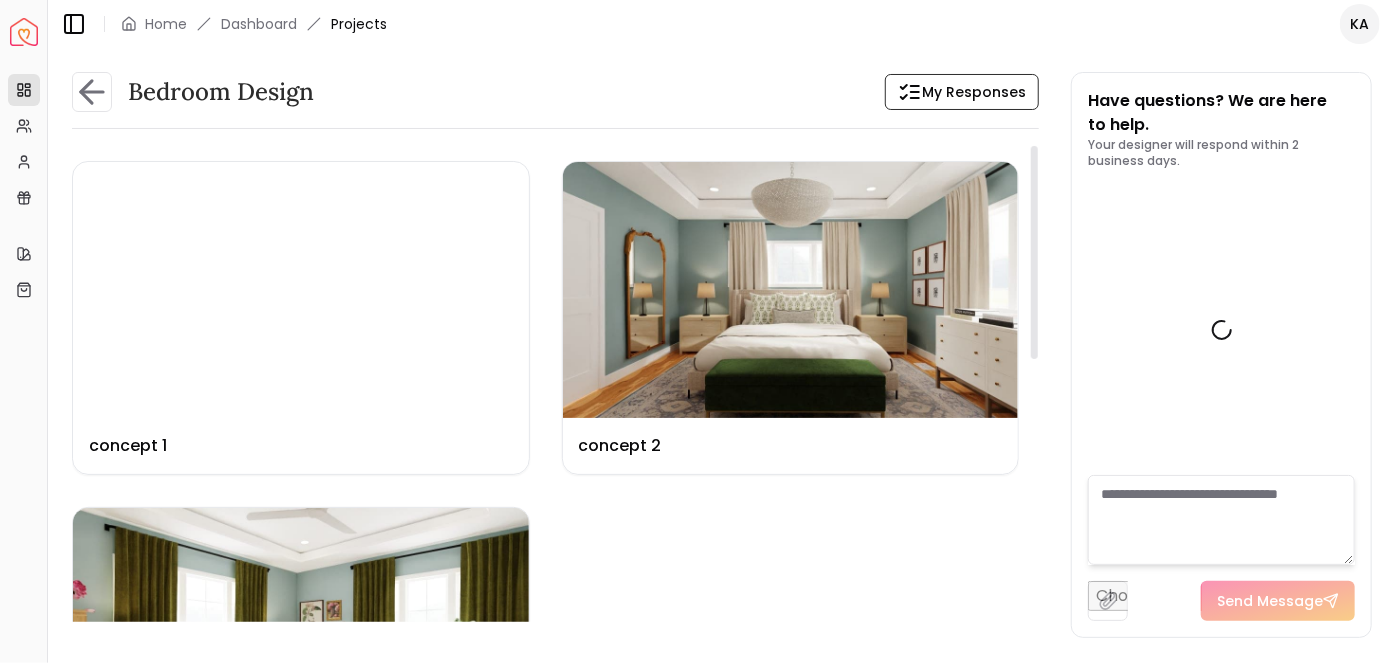 scroll, scrollTop: 5197, scrollLeft: 0, axis: vertical 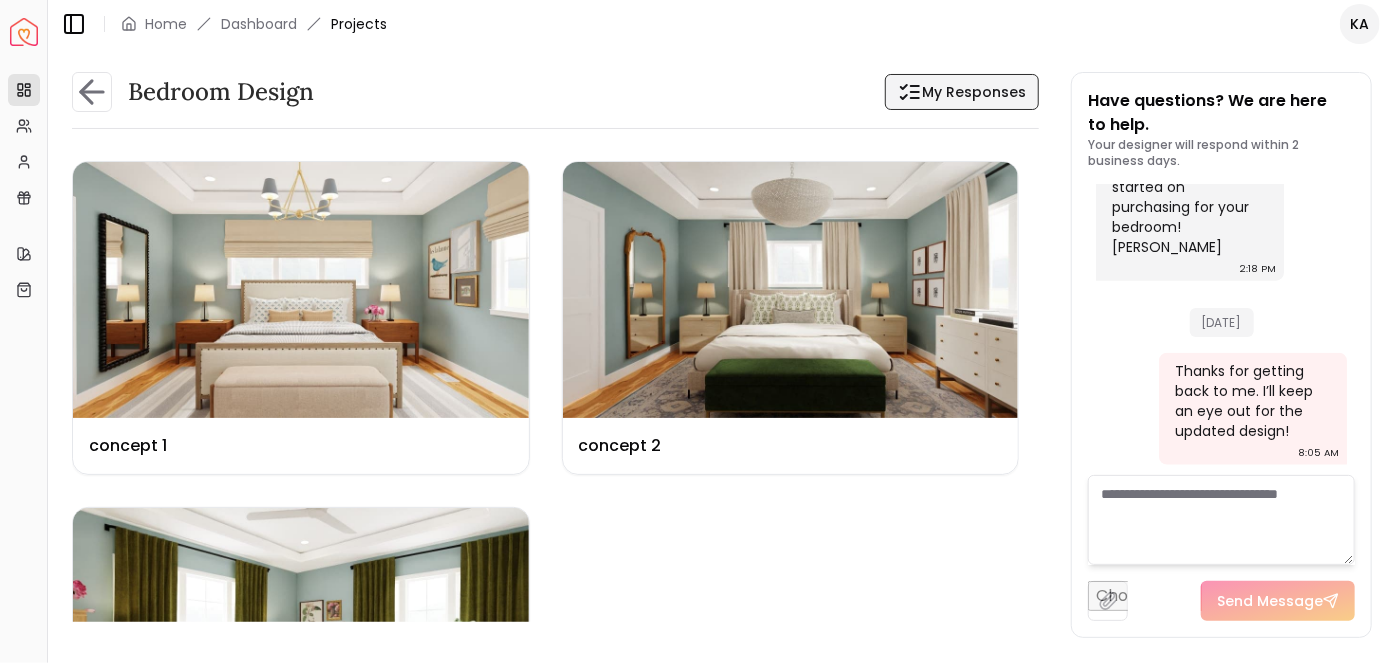 click 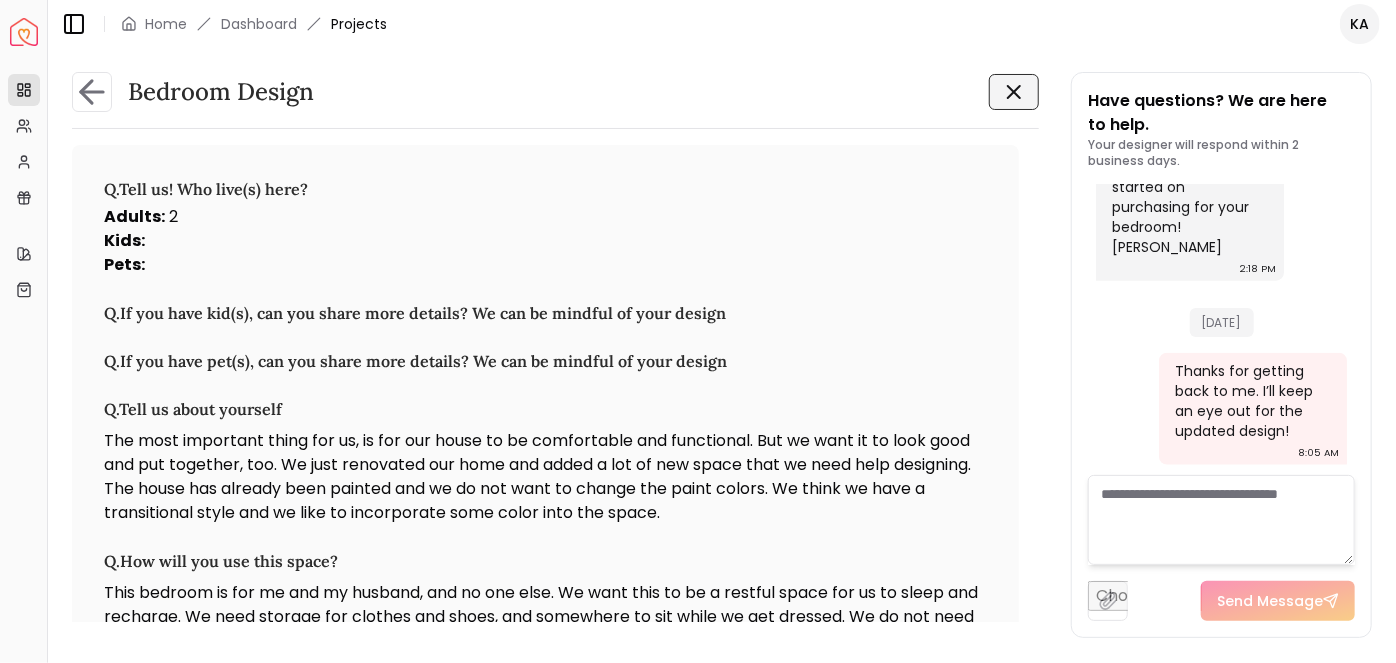 click 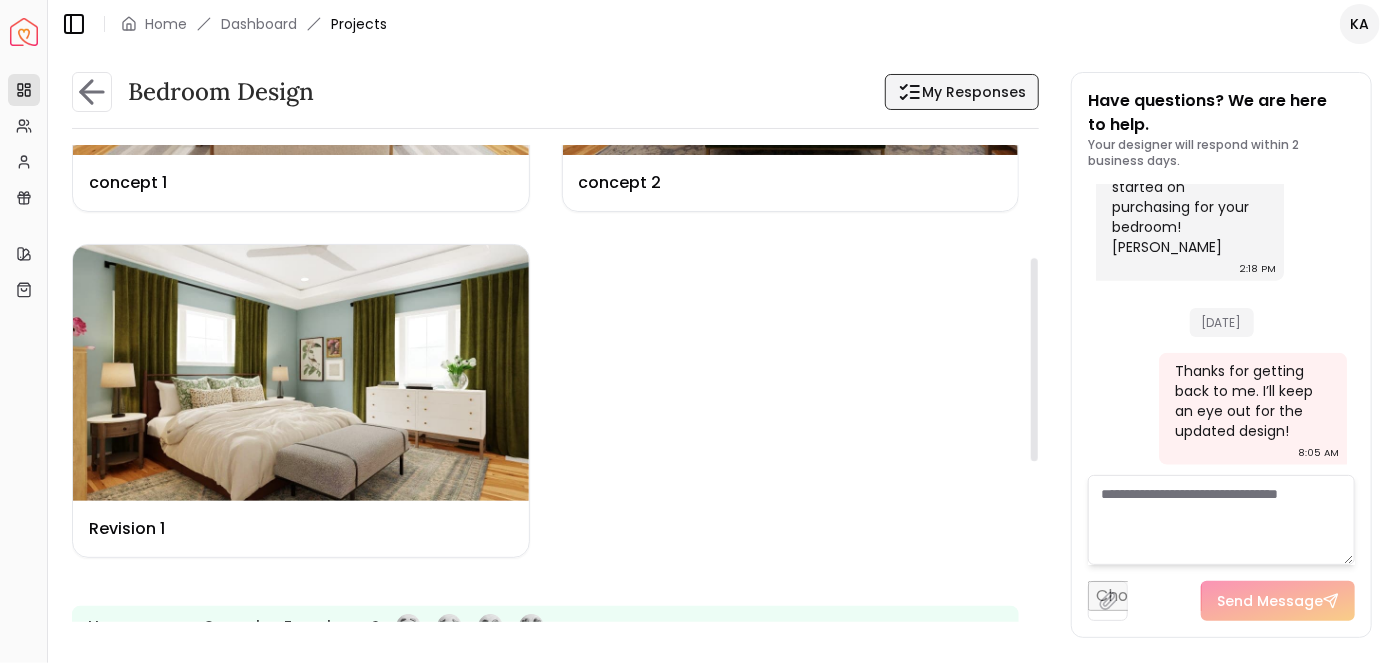 scroll, scrollTop: 263, scrollLeft: 0, axis: vertical 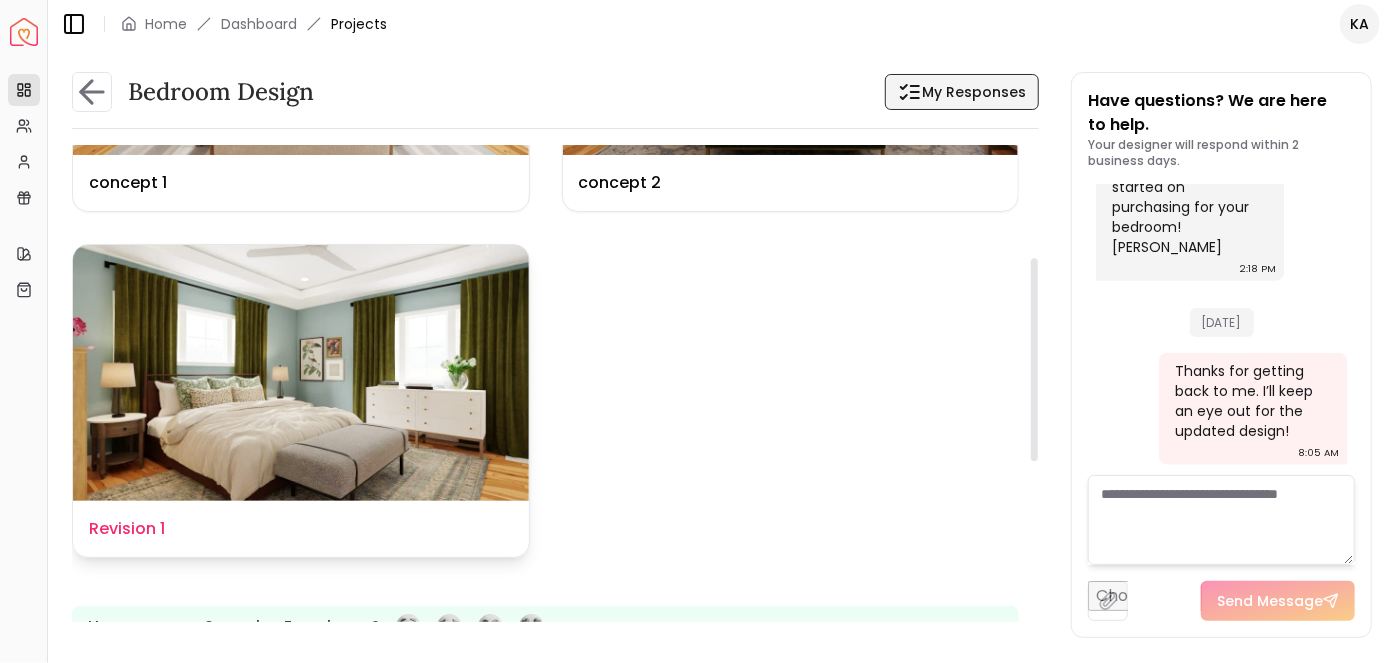 click at bounding box center [301, 373] 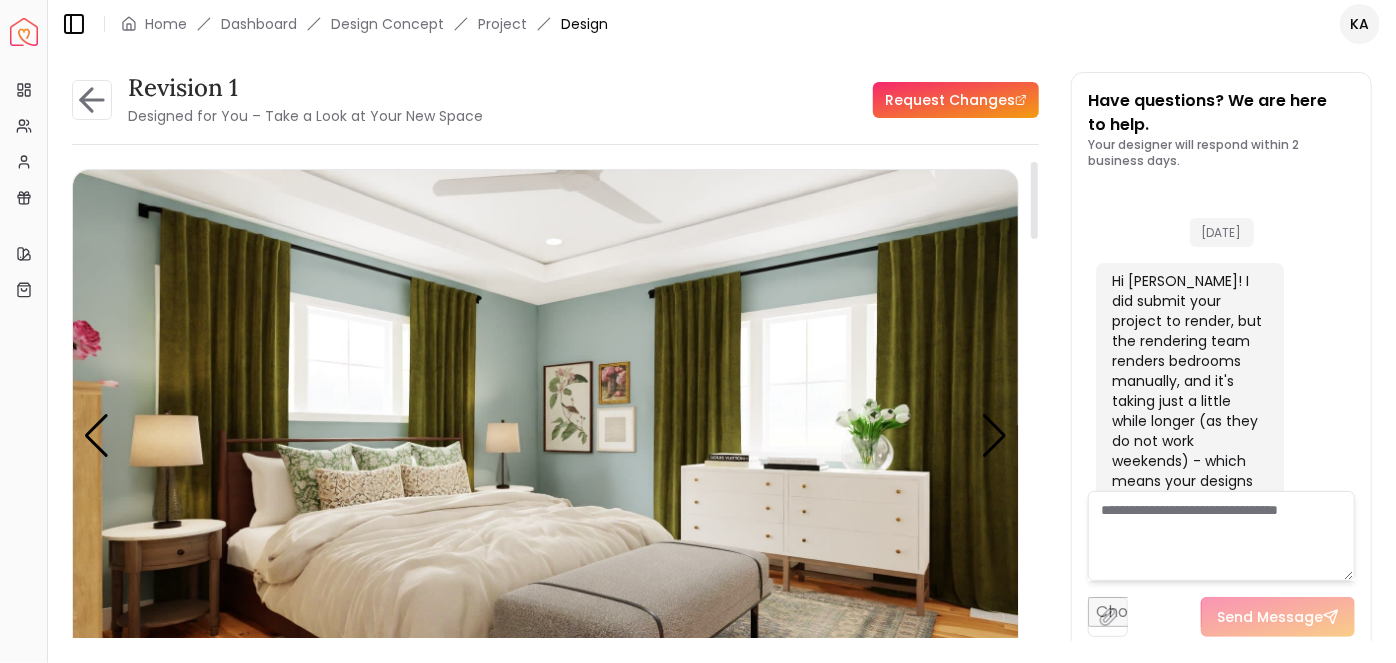 scroll, scrollTop: 5181, scrollLeft: 0, axis: vertical 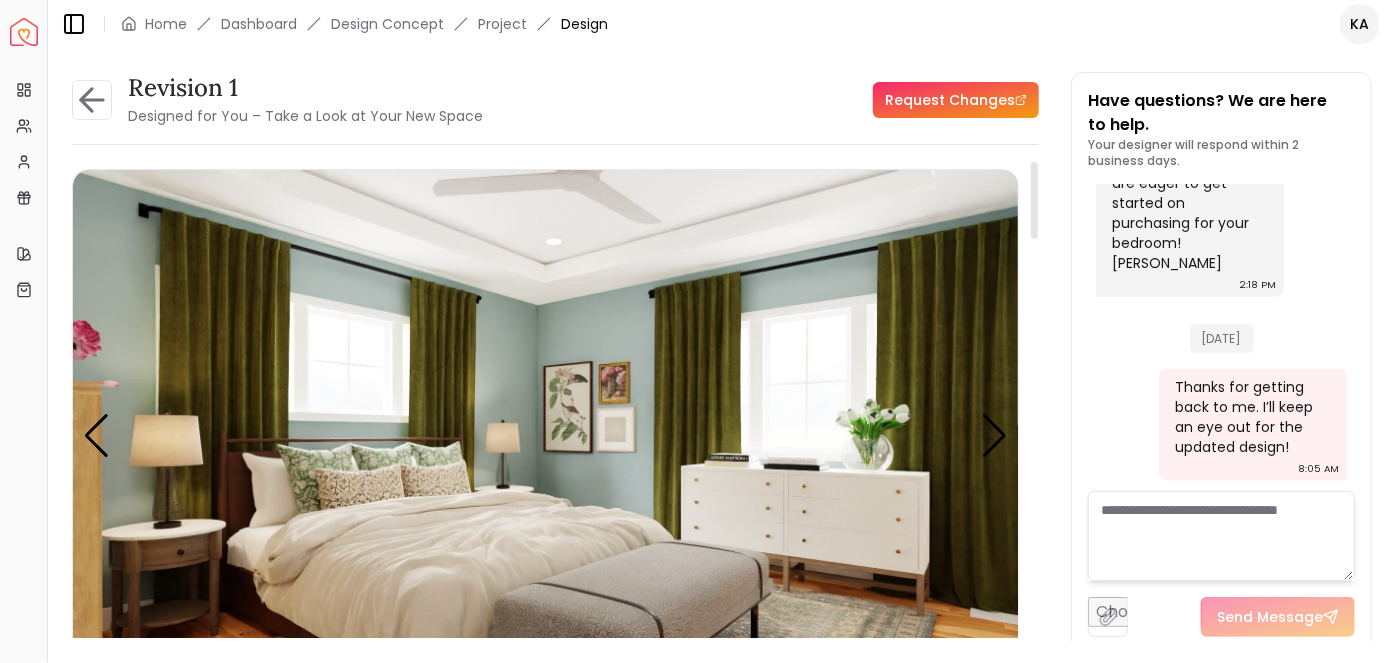 click at bounding box center [1221, 536] 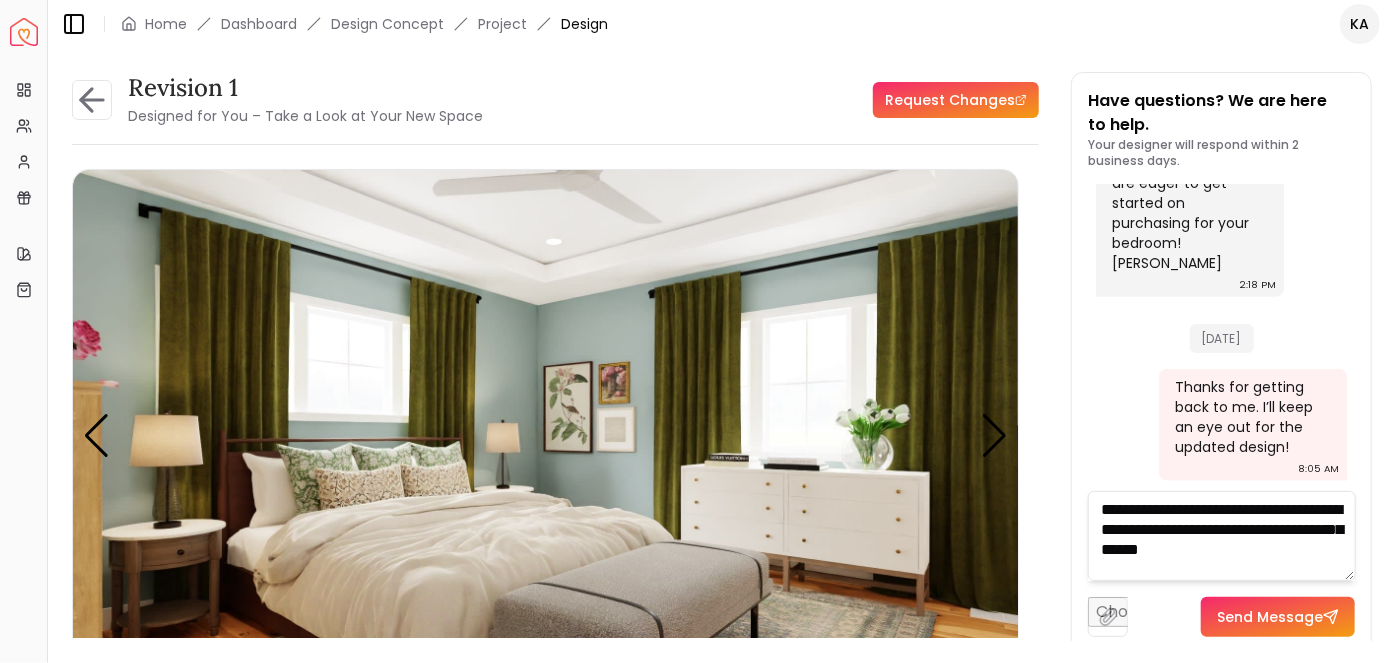 scroll, scrollTop: 0, scrollLeft: 0, axis: both 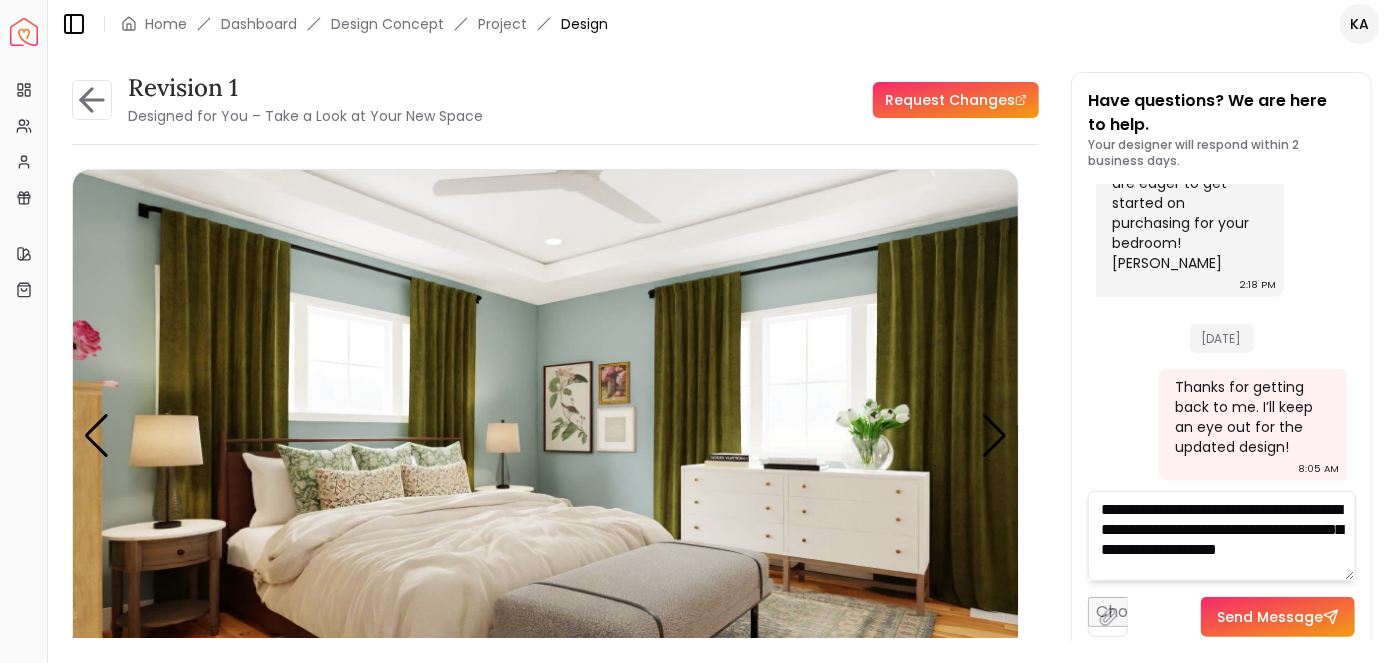type on "**********" 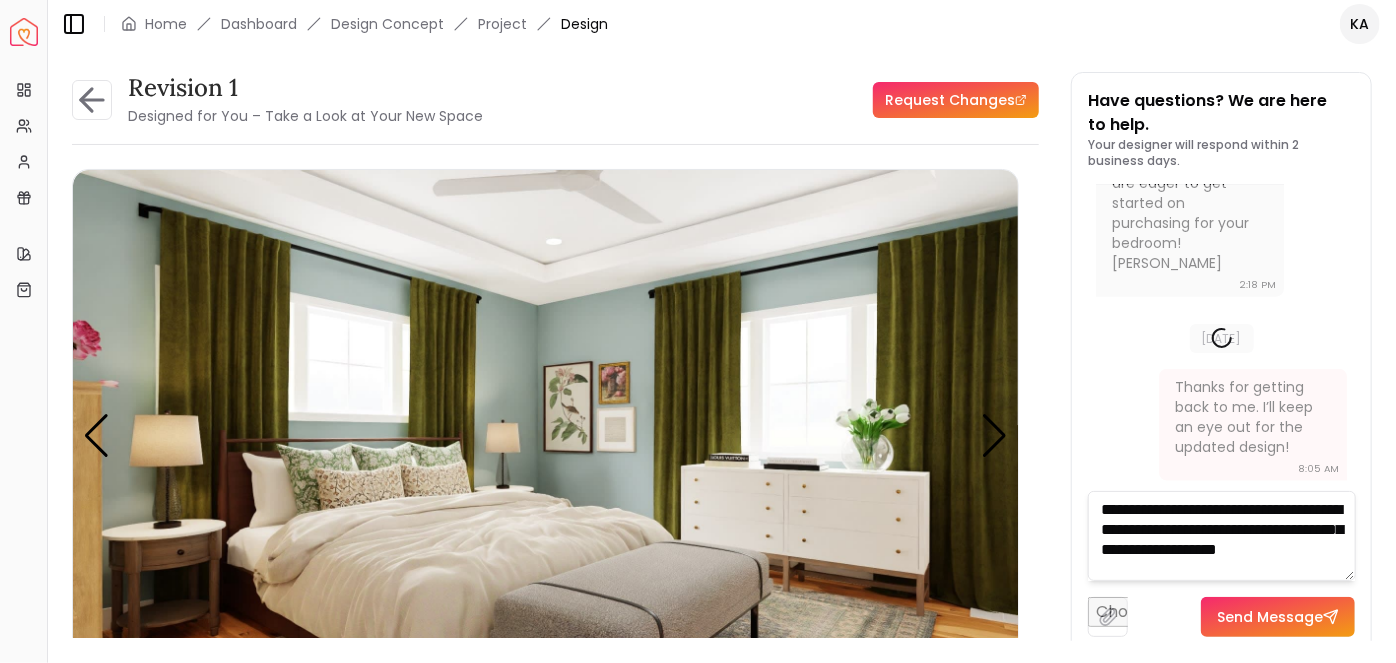 type 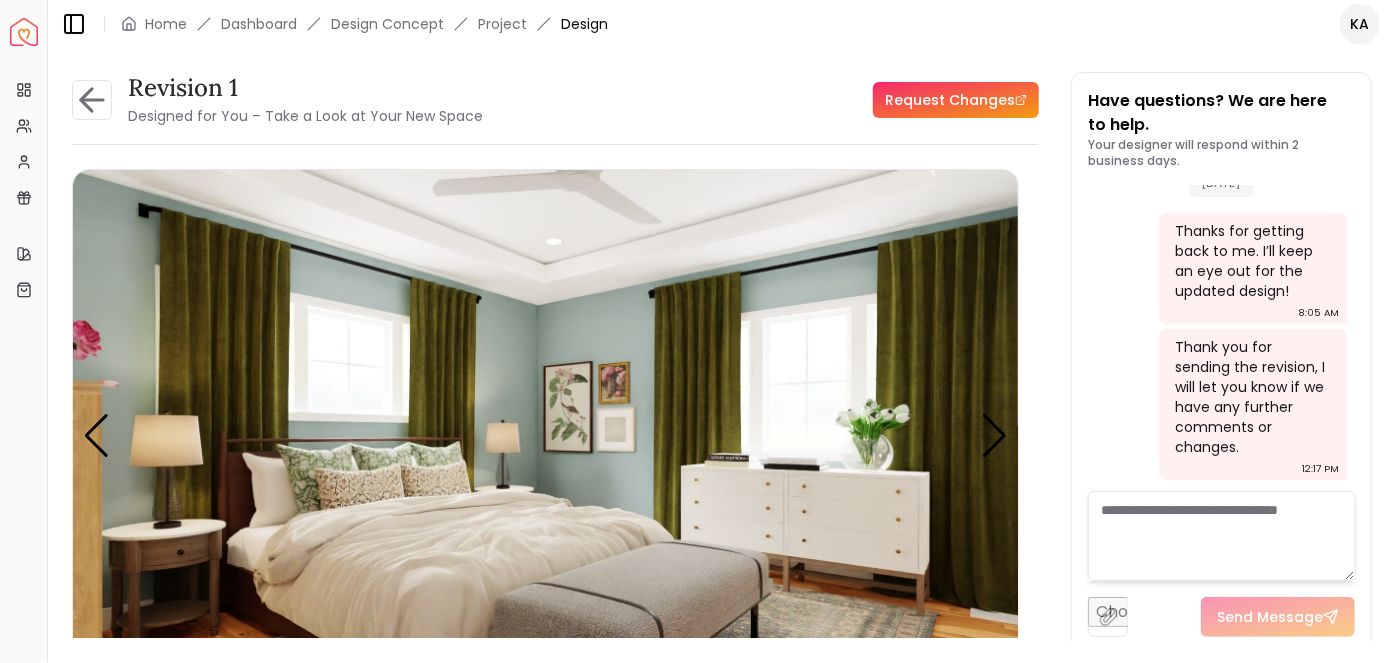 scroll, scrollTop: 0, scrollLeft: 0, axis: both 